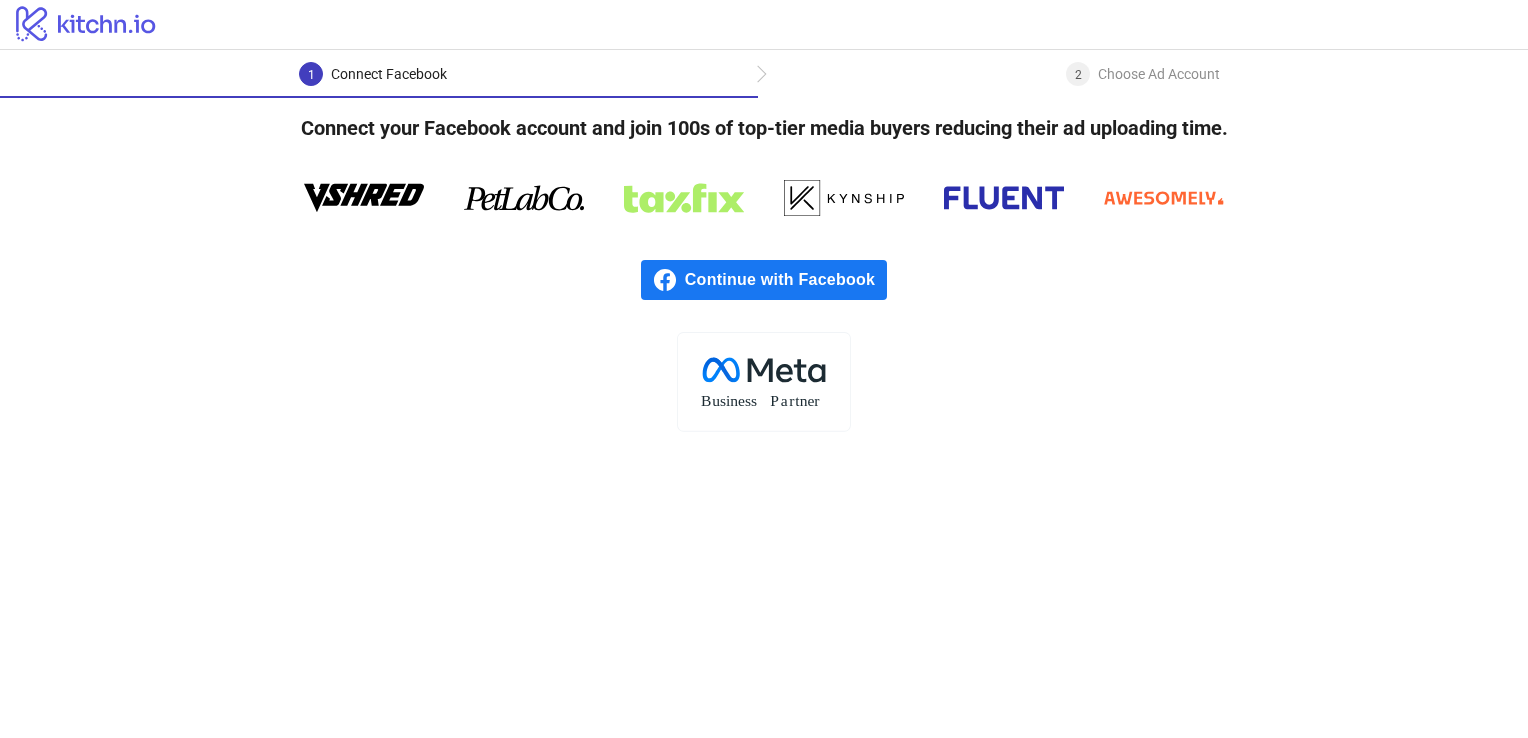 scroll, scrollTop: 0, scrollLeft: 0, axis: both 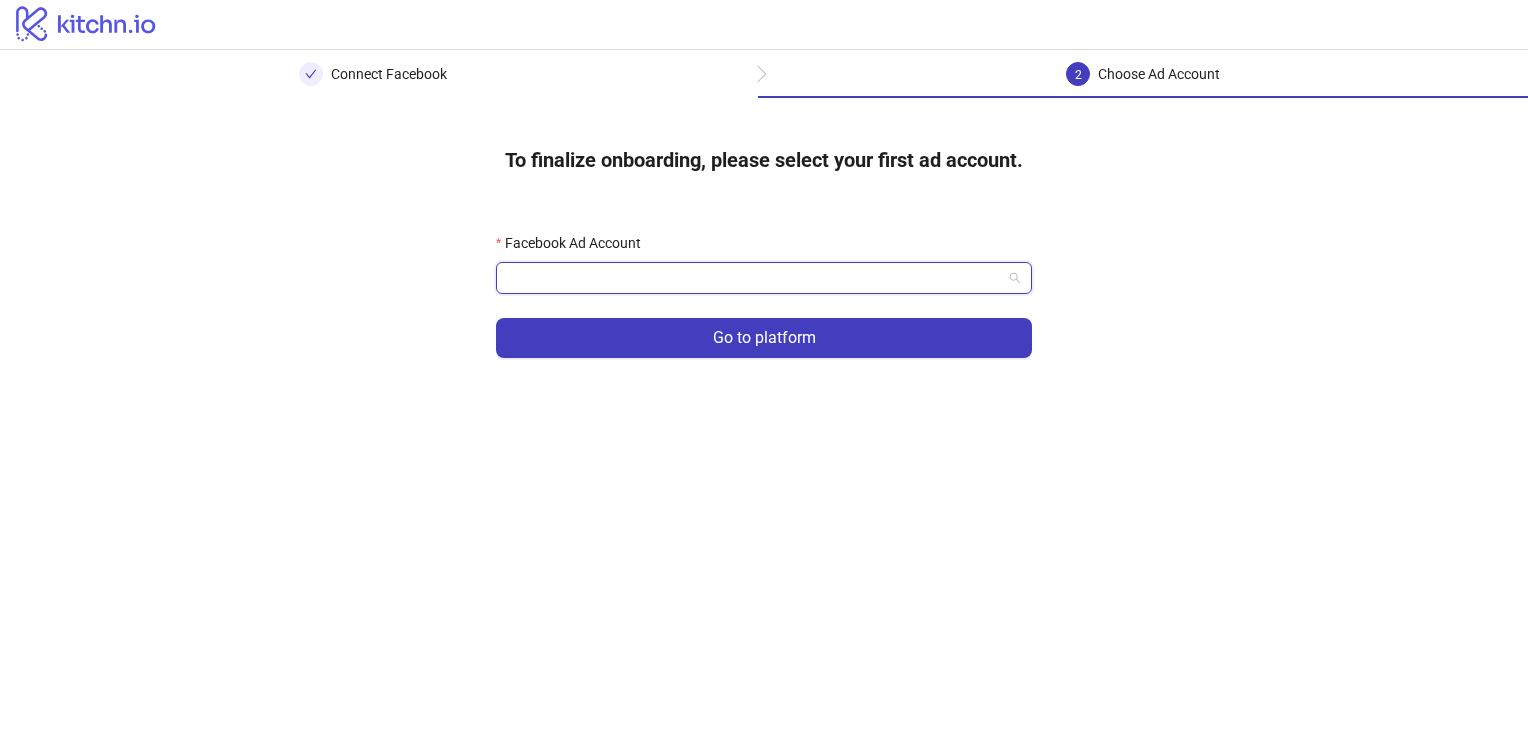 click on "Facebook Ad Account" at bounding box center [755, 278] 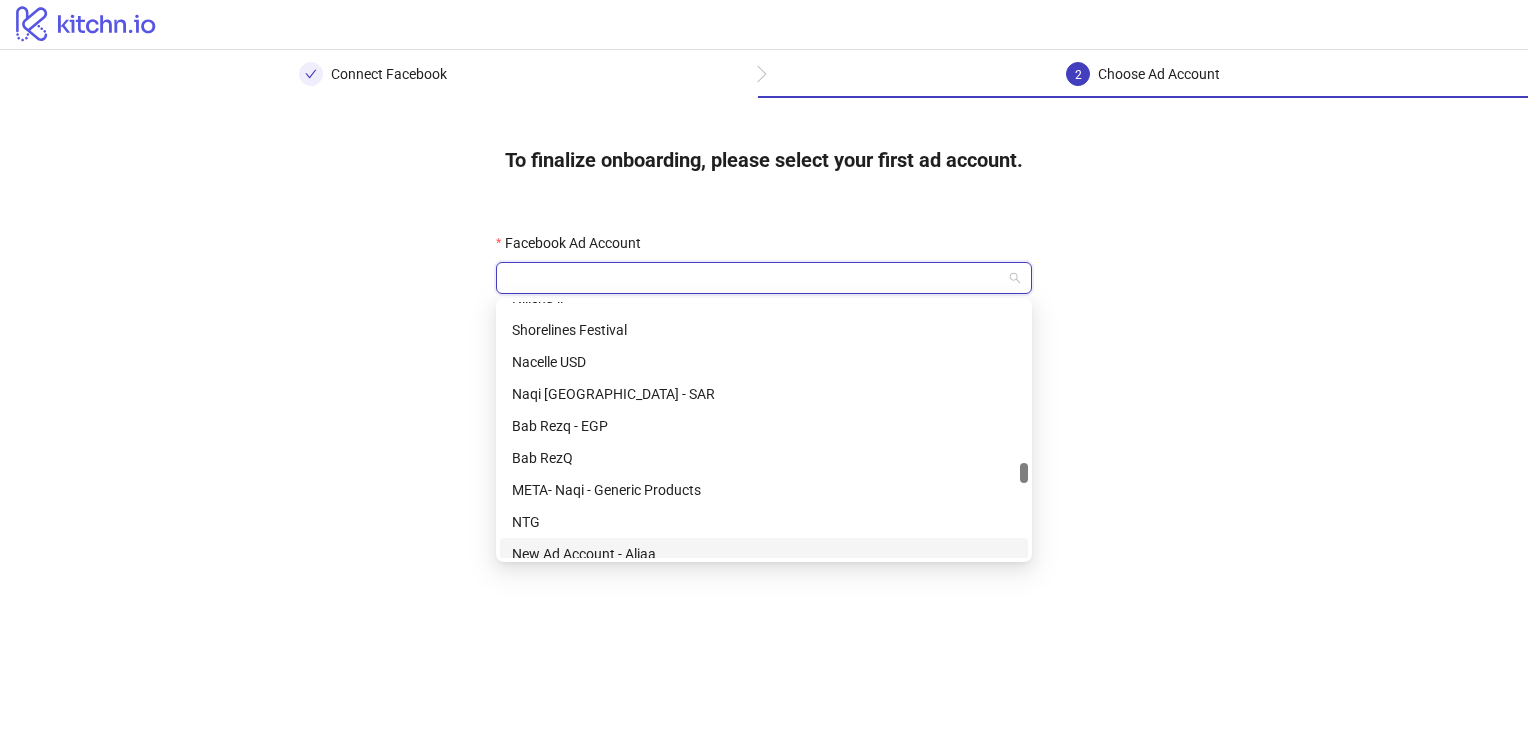 scroll, scrollTop: 2200, scrollLeft: 0, axis: vertical 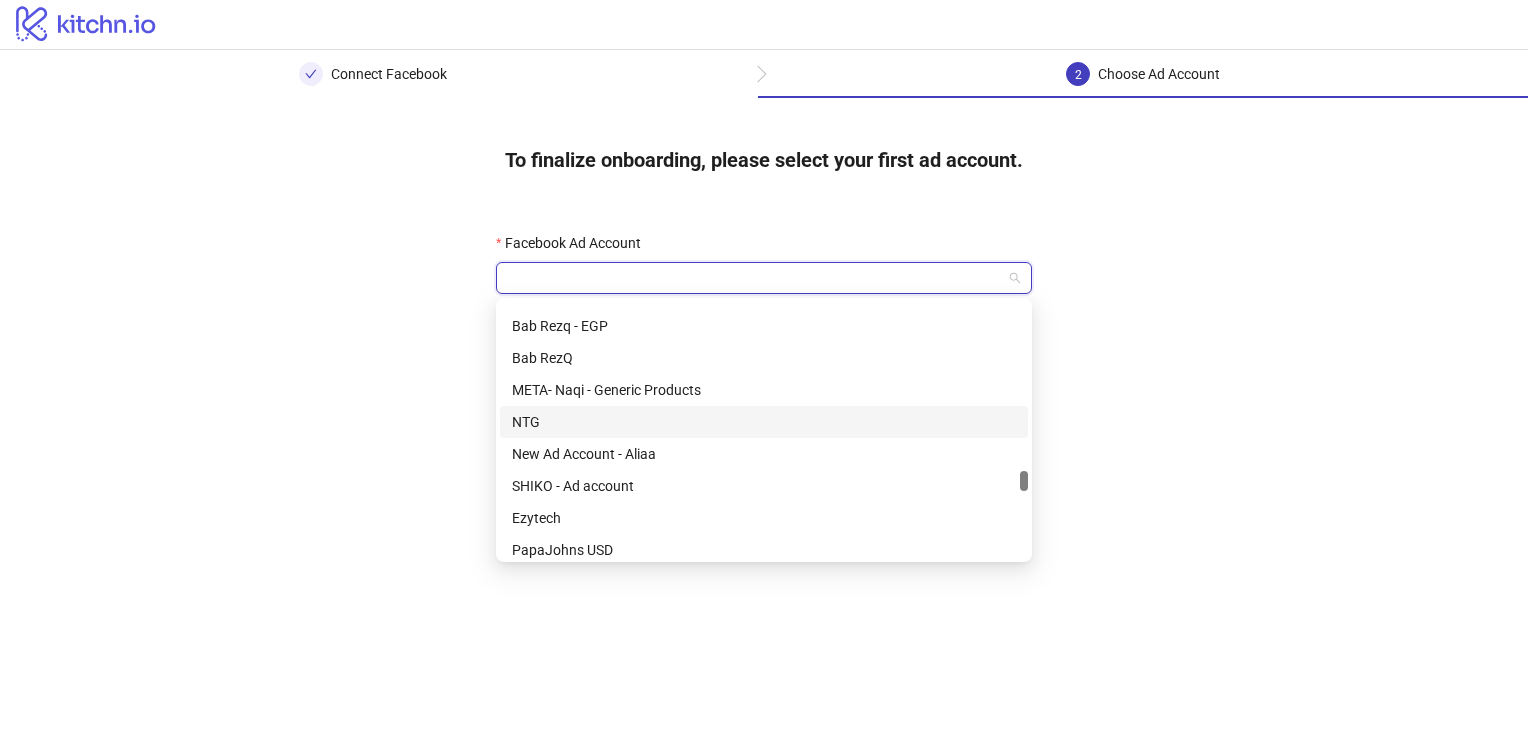 click on "NTG" at bounding box center [764, 422] 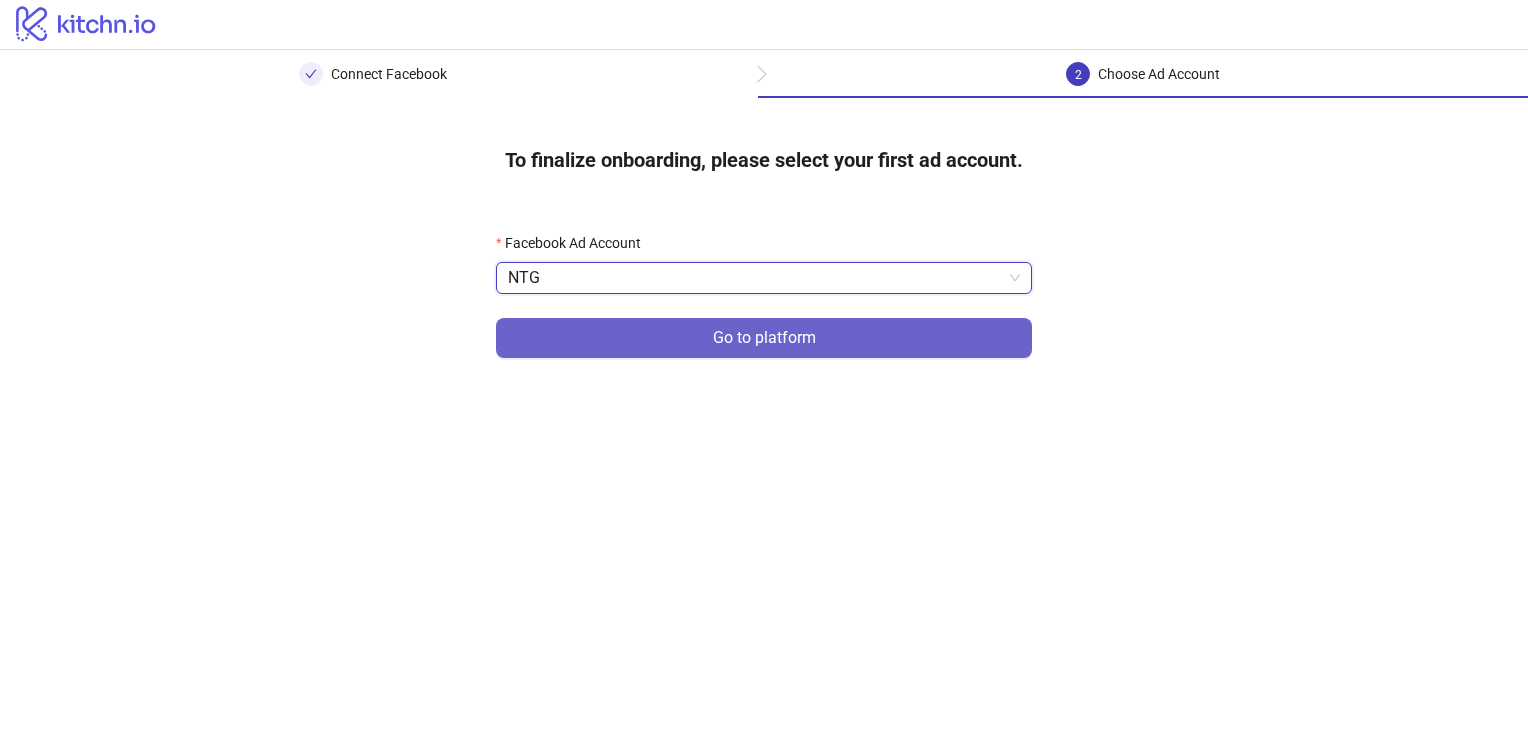 click on "Go to platform" at bounding box center (764, 338) 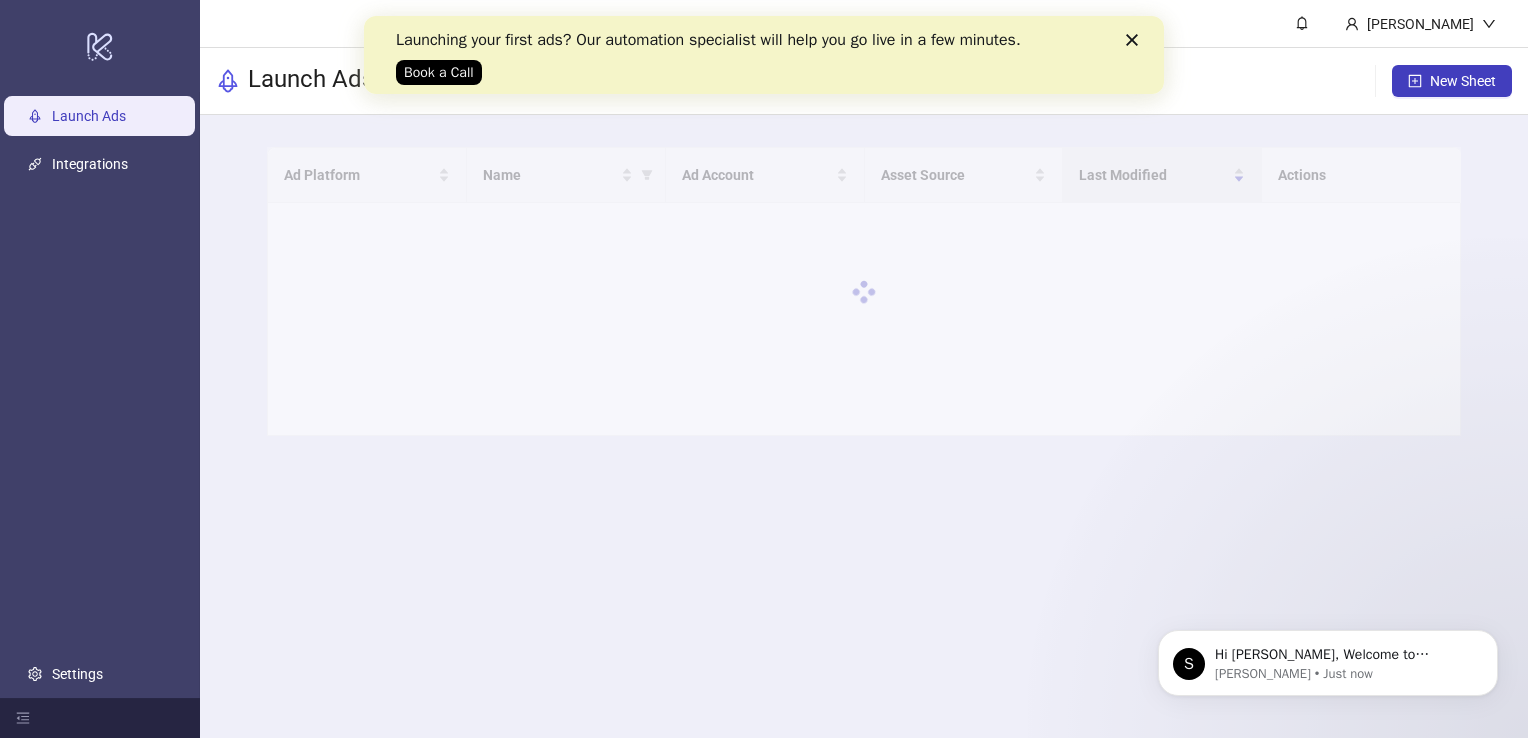 scroll, scrollTop: 0, scrollLeft: 0, axis: both 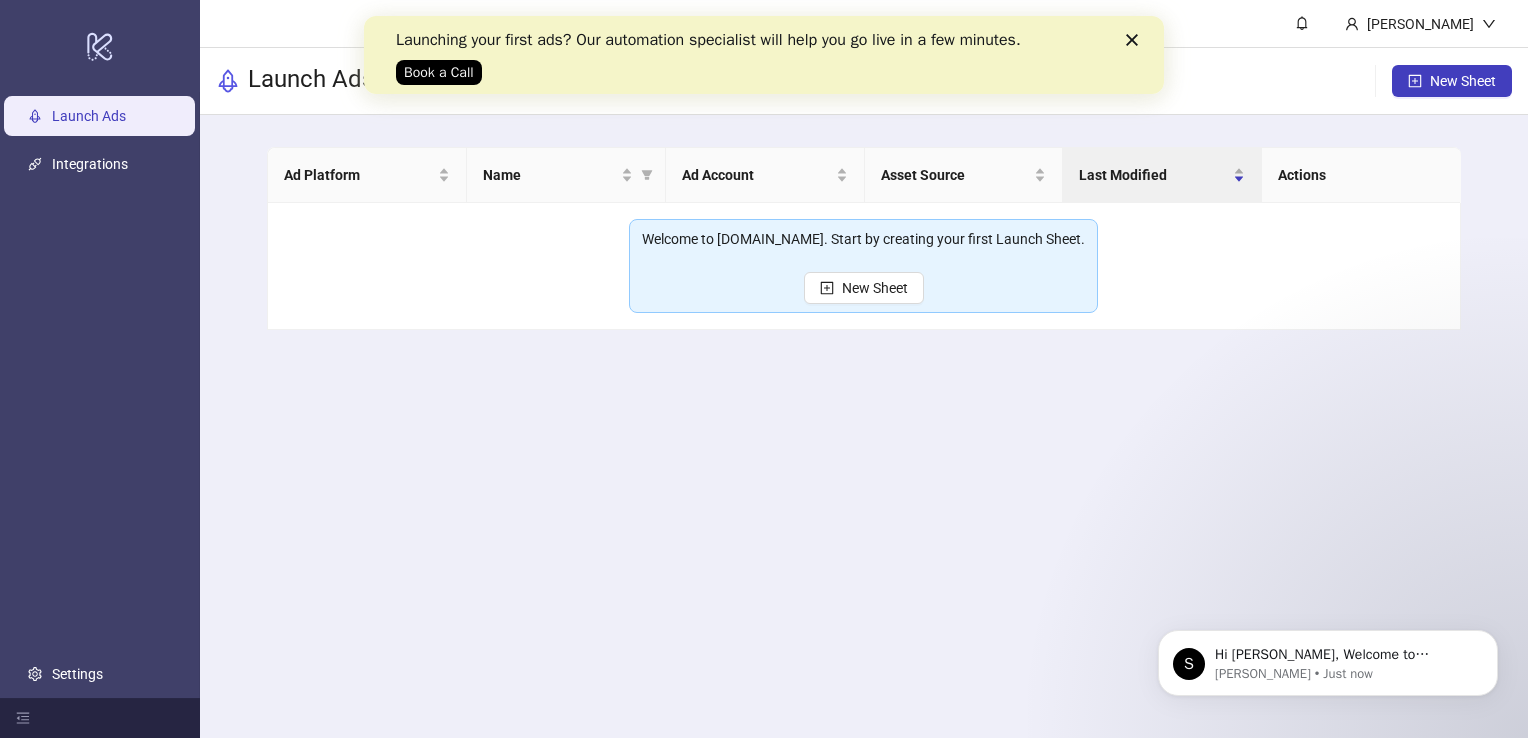 click 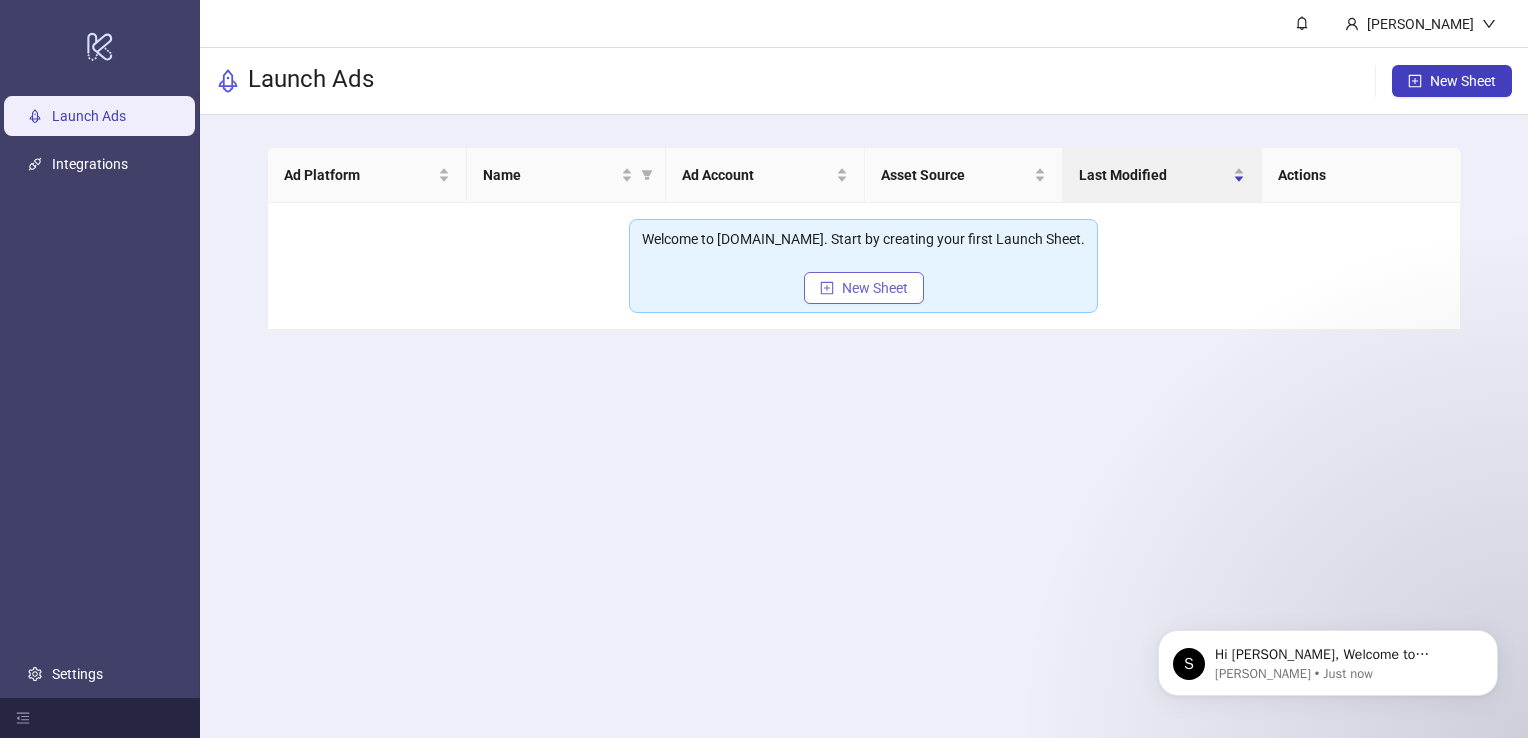 click 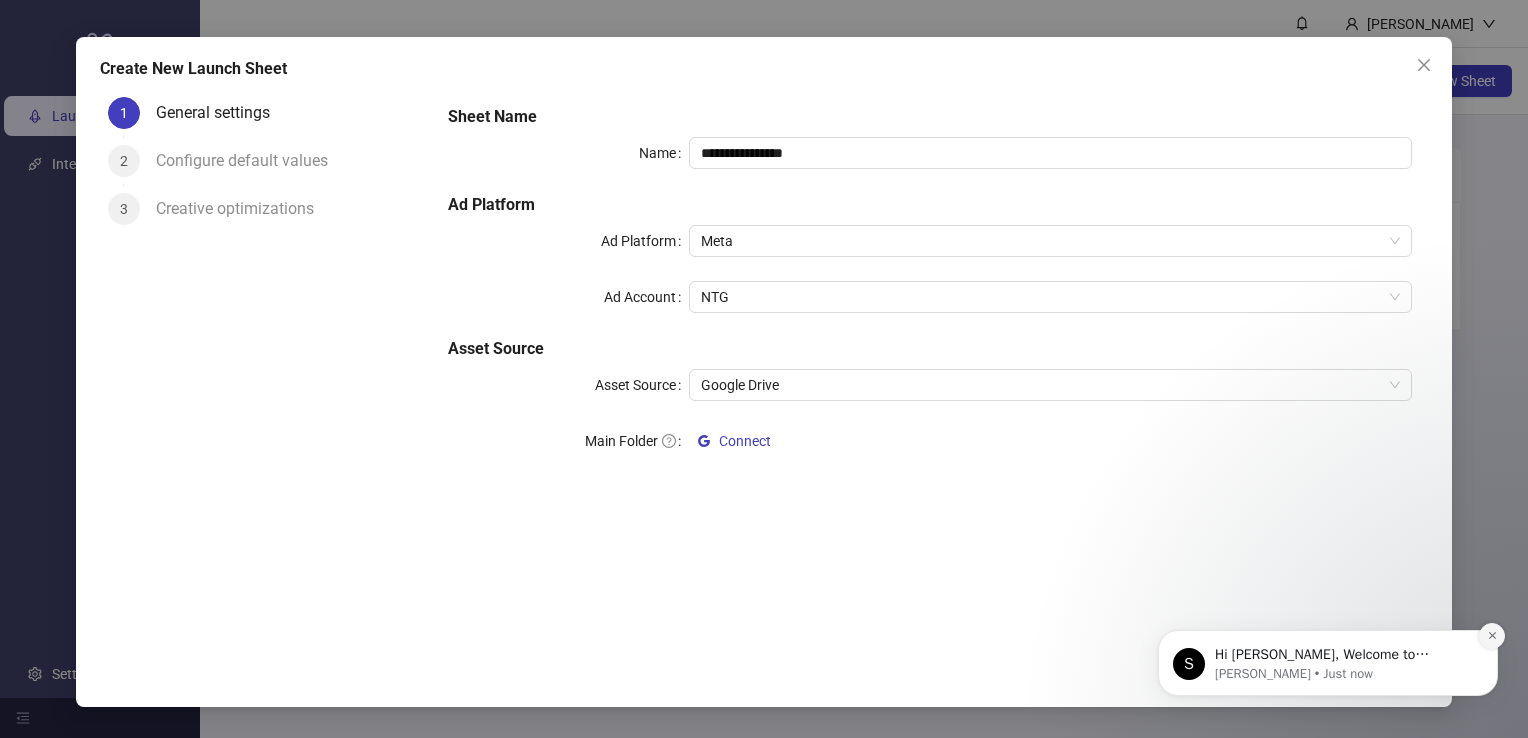 click at bounding box center (1492, 636) 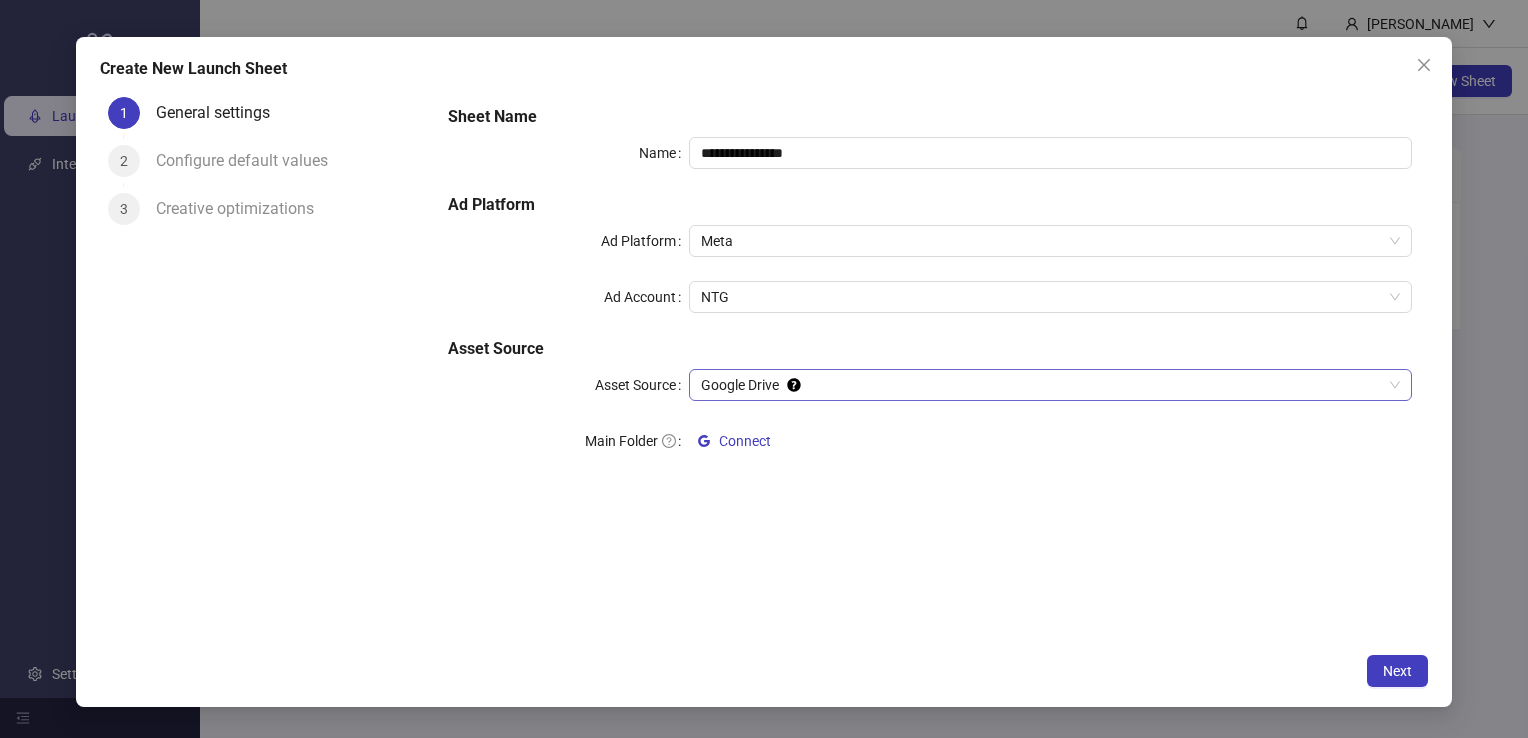 click on "Google Drive" at bounding box center (1050, 385) 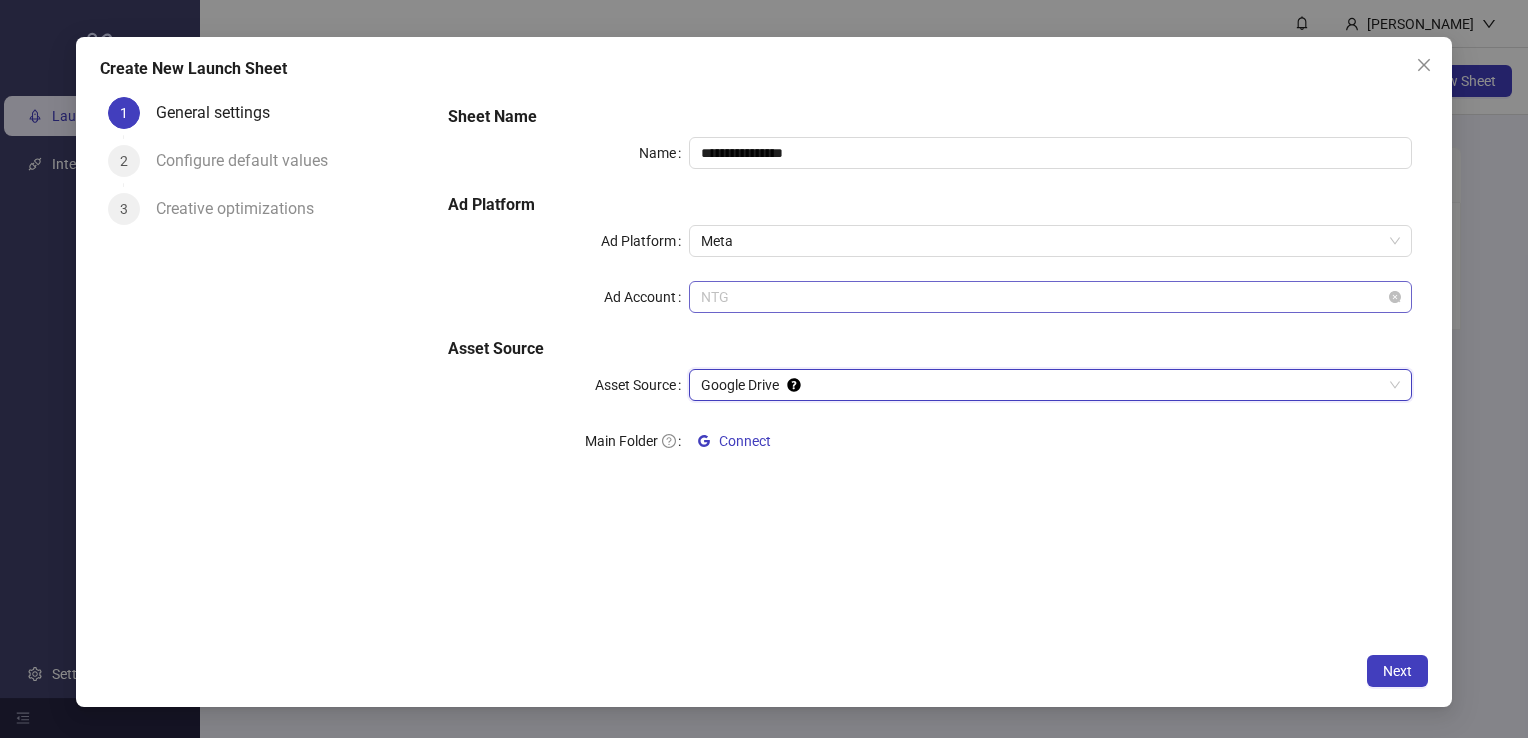 click on "NTG" at bounding box center [1050, 297] 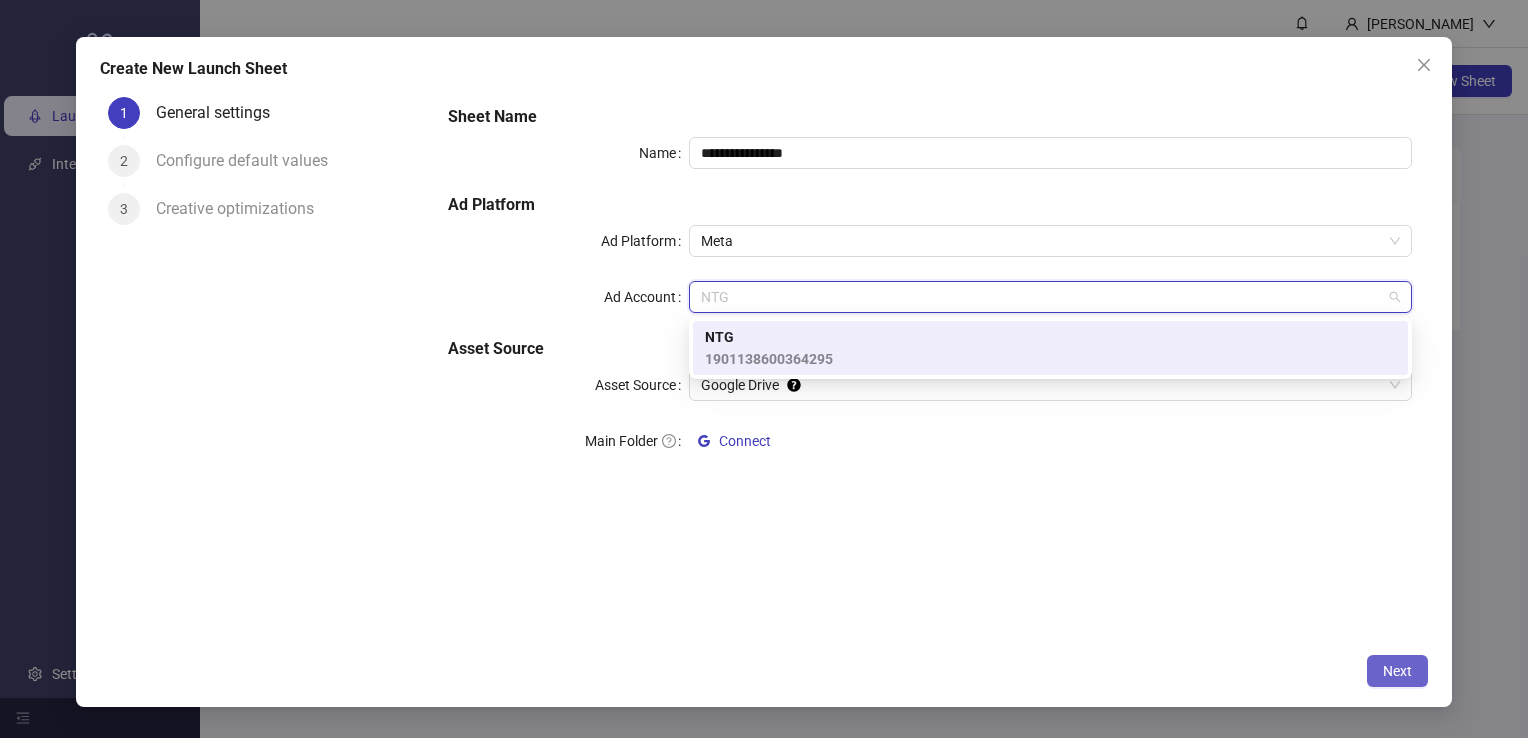 click on "Next" at bounding box center [1397, 671] 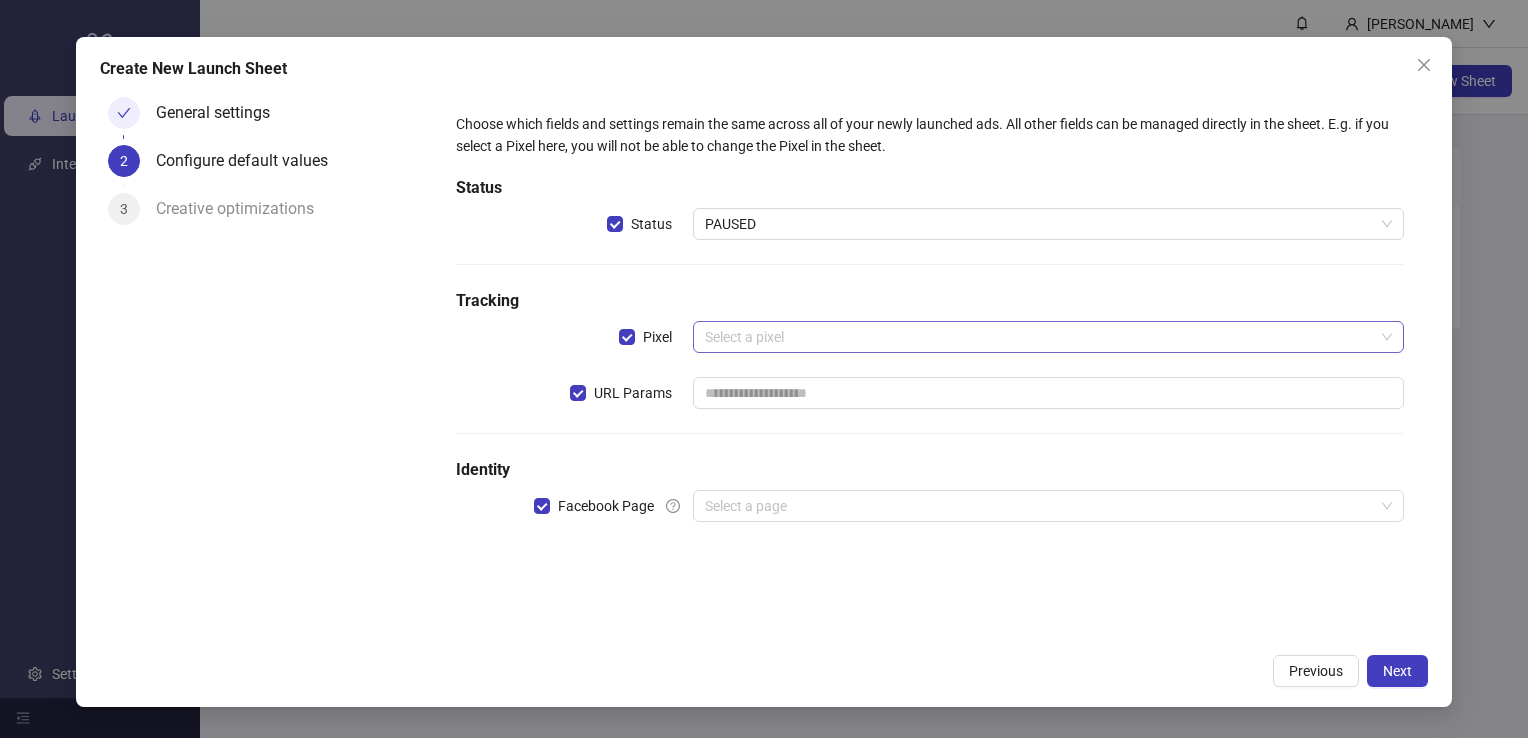 click at bounding box center (1039, 337) 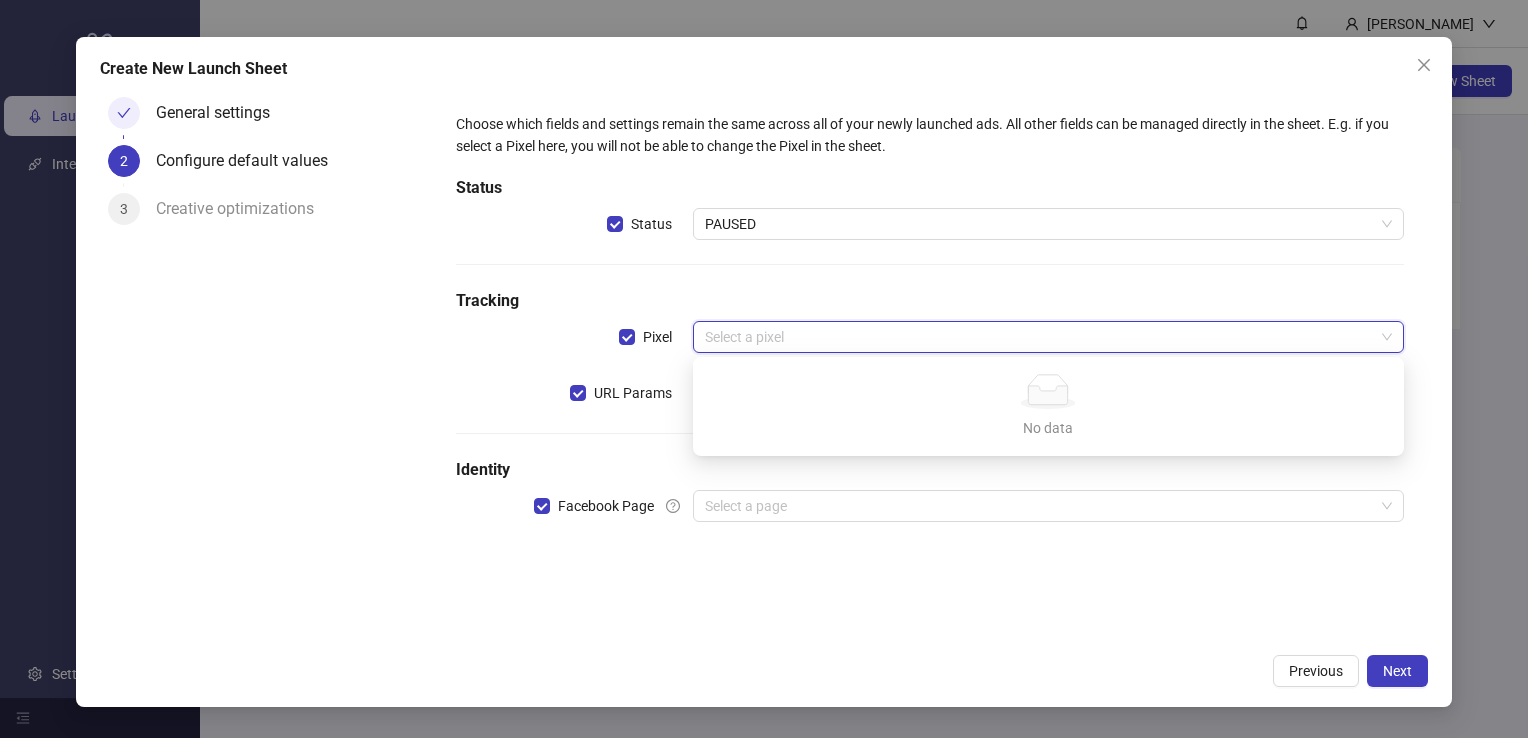click on "Choose which fields and settings remain the same across all of your newly launched ads. All other fields can be managed directly in the sheet. E.g. if you select a Pixel here, you will not be able to change the Pixel in the sheet. Status Status PAUSED Tracking Pixel Select a pixel URL Params Identity Facebook Page Select a page" at bounding box center (929, 329) 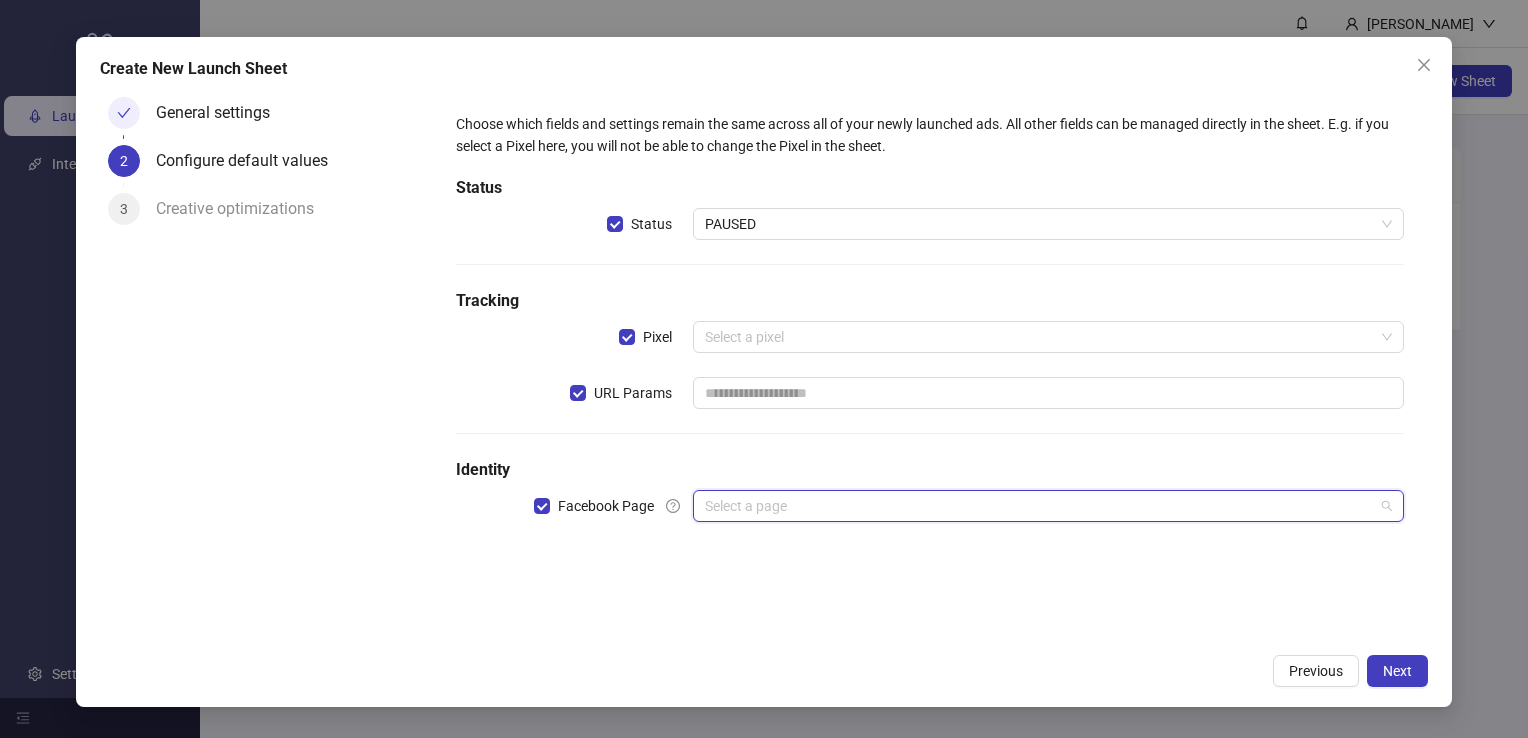 click at bounding box center [1039, 506] 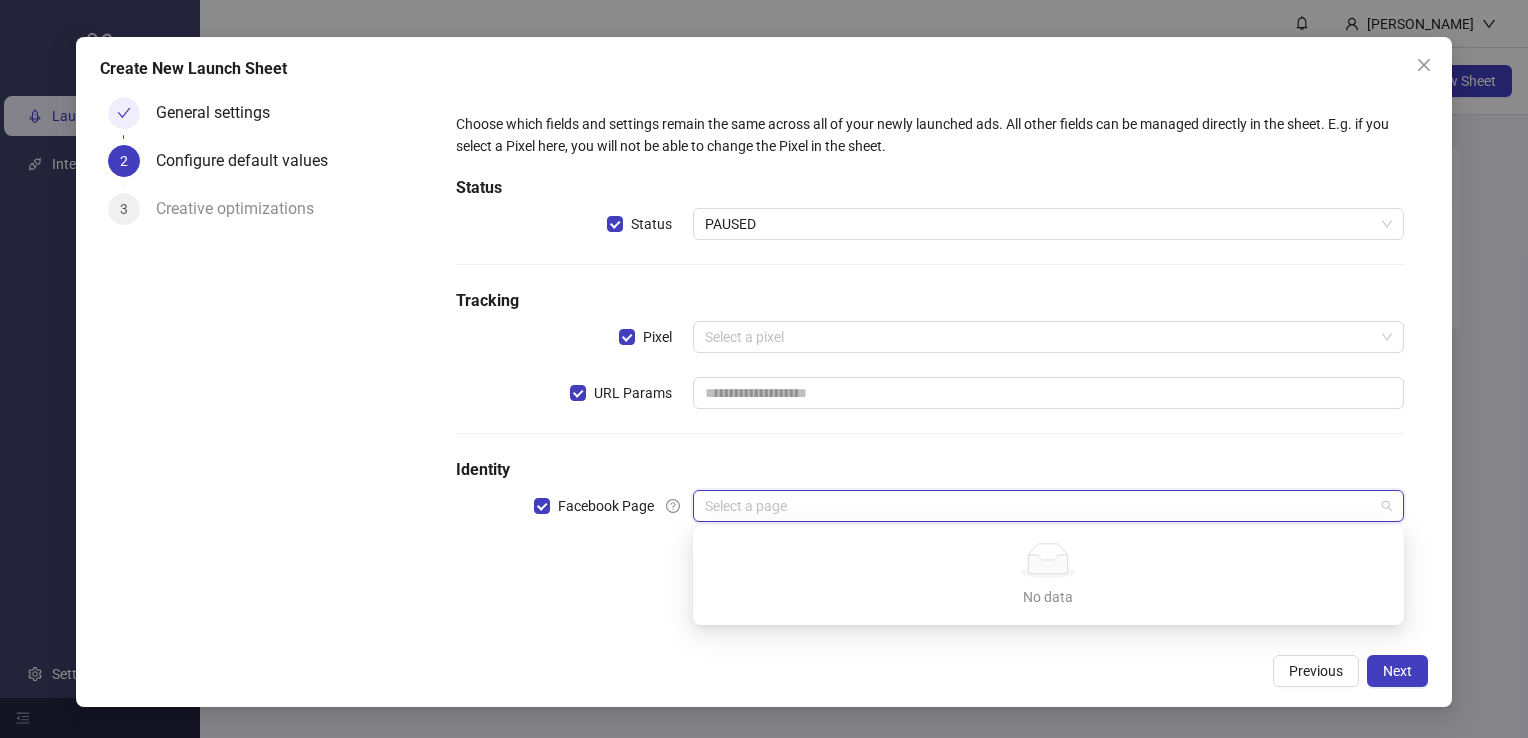 click on "Creative optimizations" at bounding box center [243, 209] 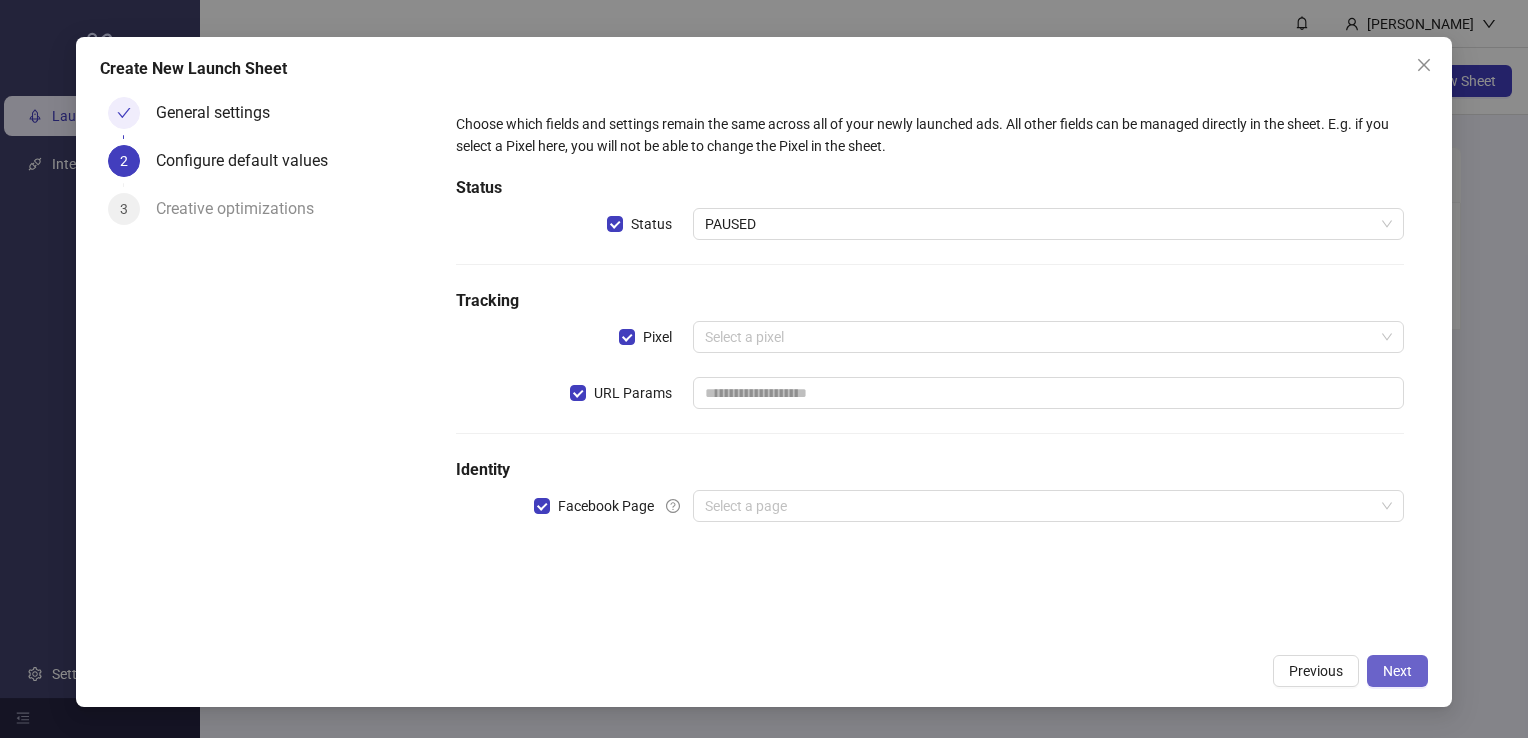 click on "Next" at bounding box center [1397, 671] 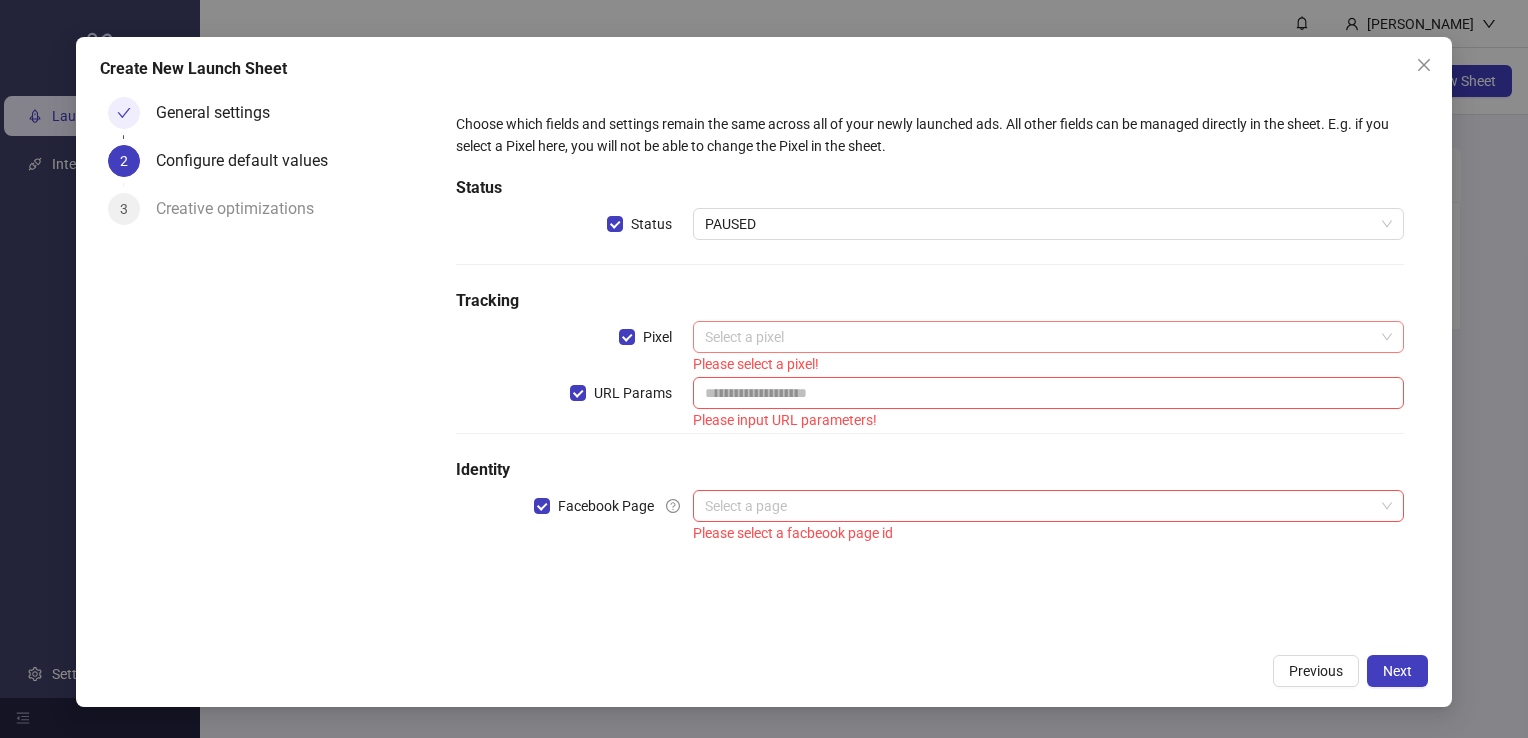 click at bounding box center [1039, 337] 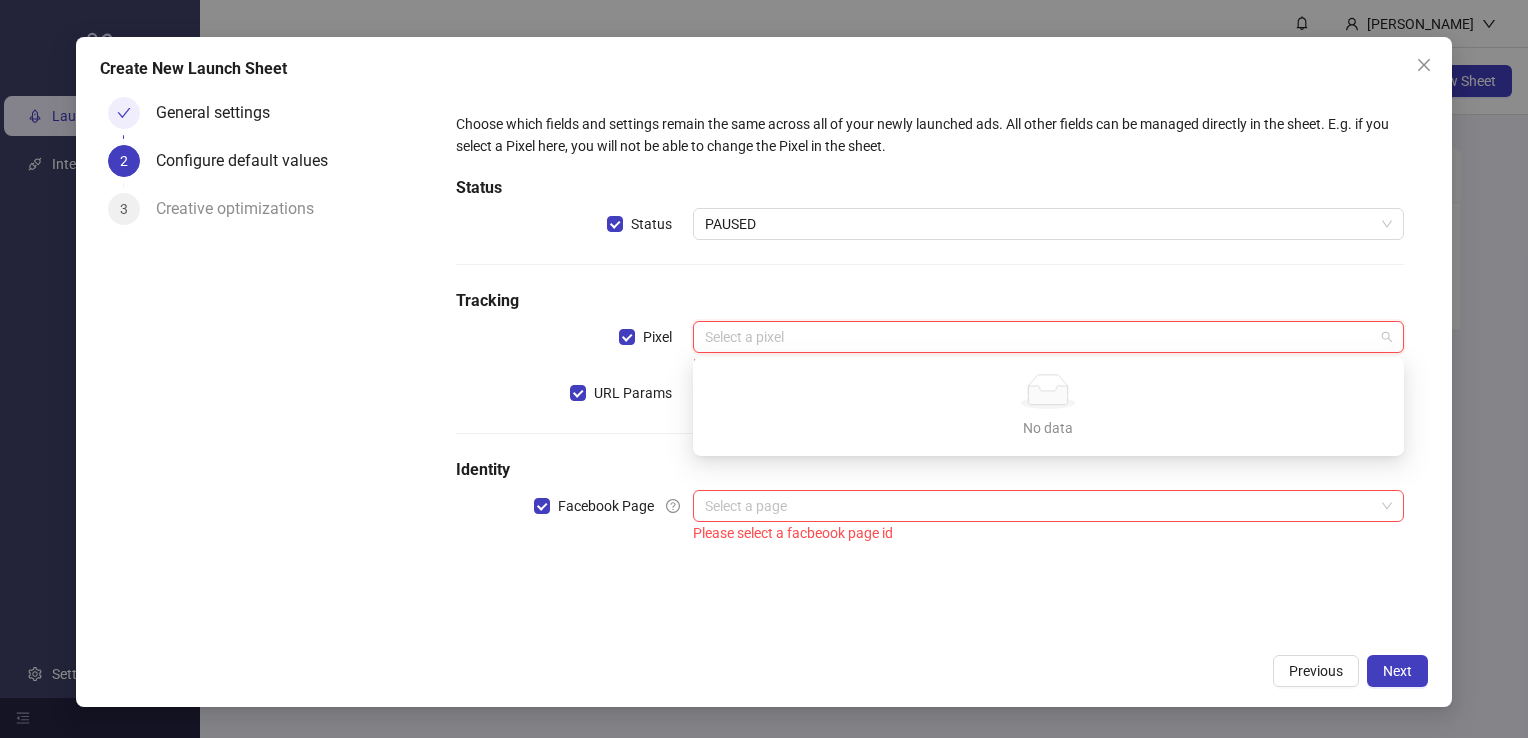 click on "Previous" at bounding box center (1316, 671) 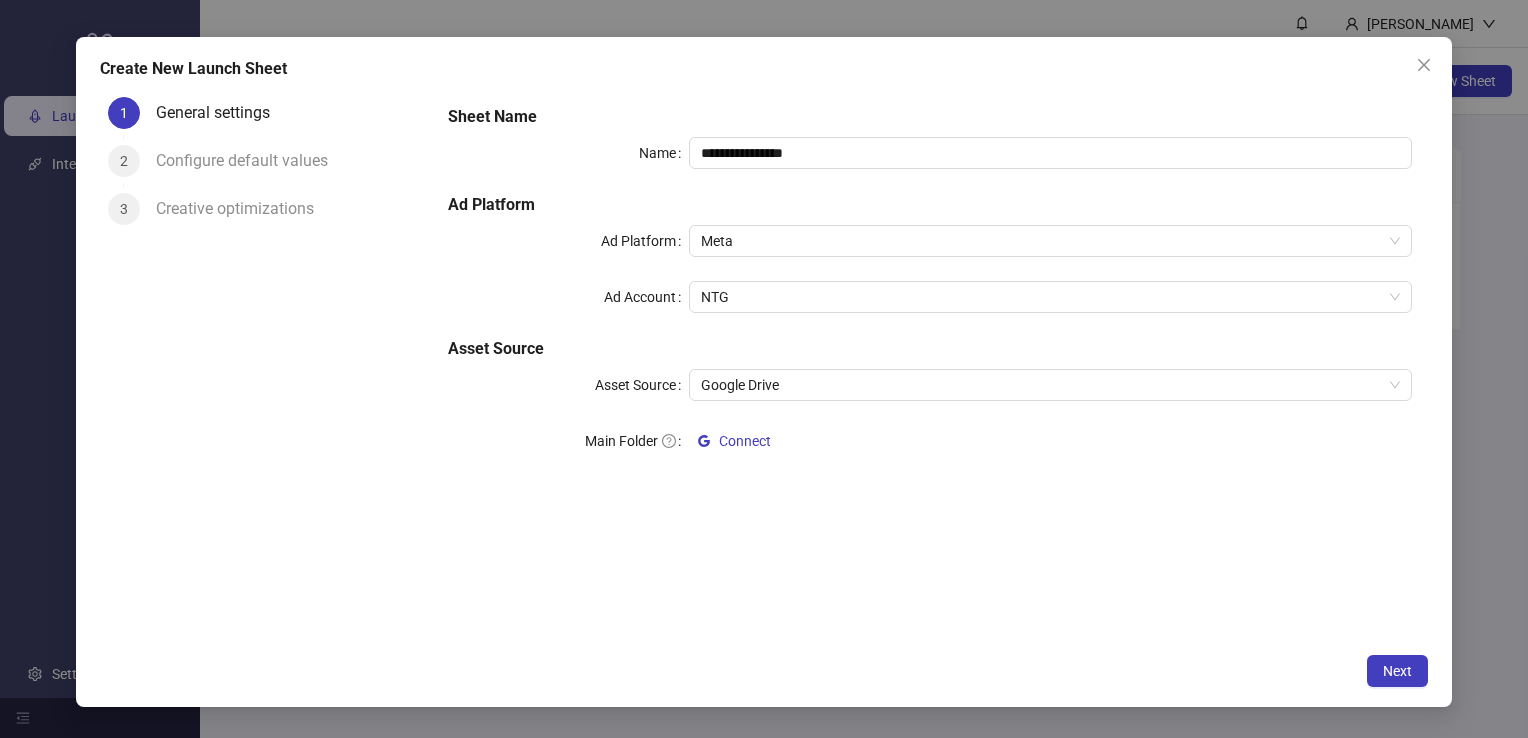 click on "Next" at bounding box center (763, 671) 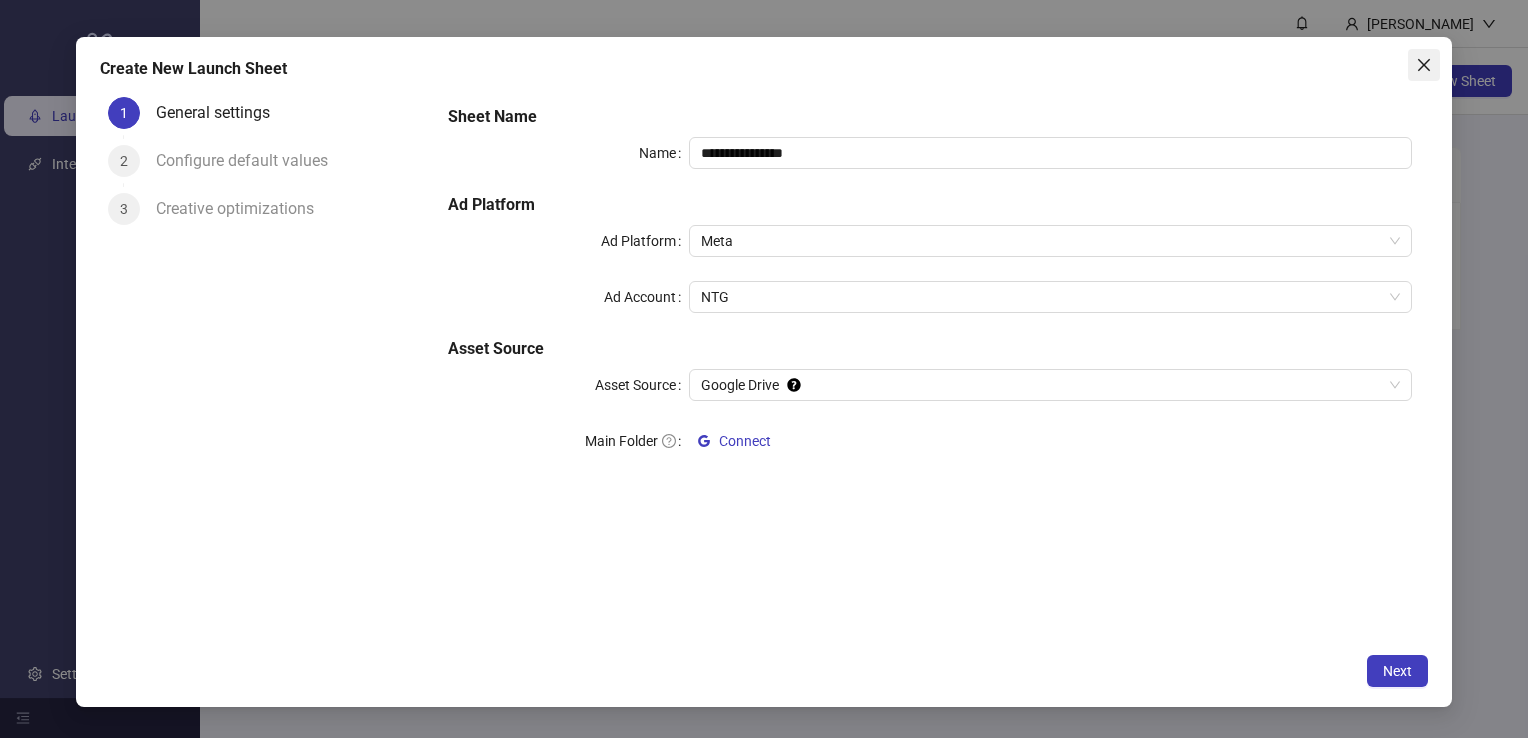 click 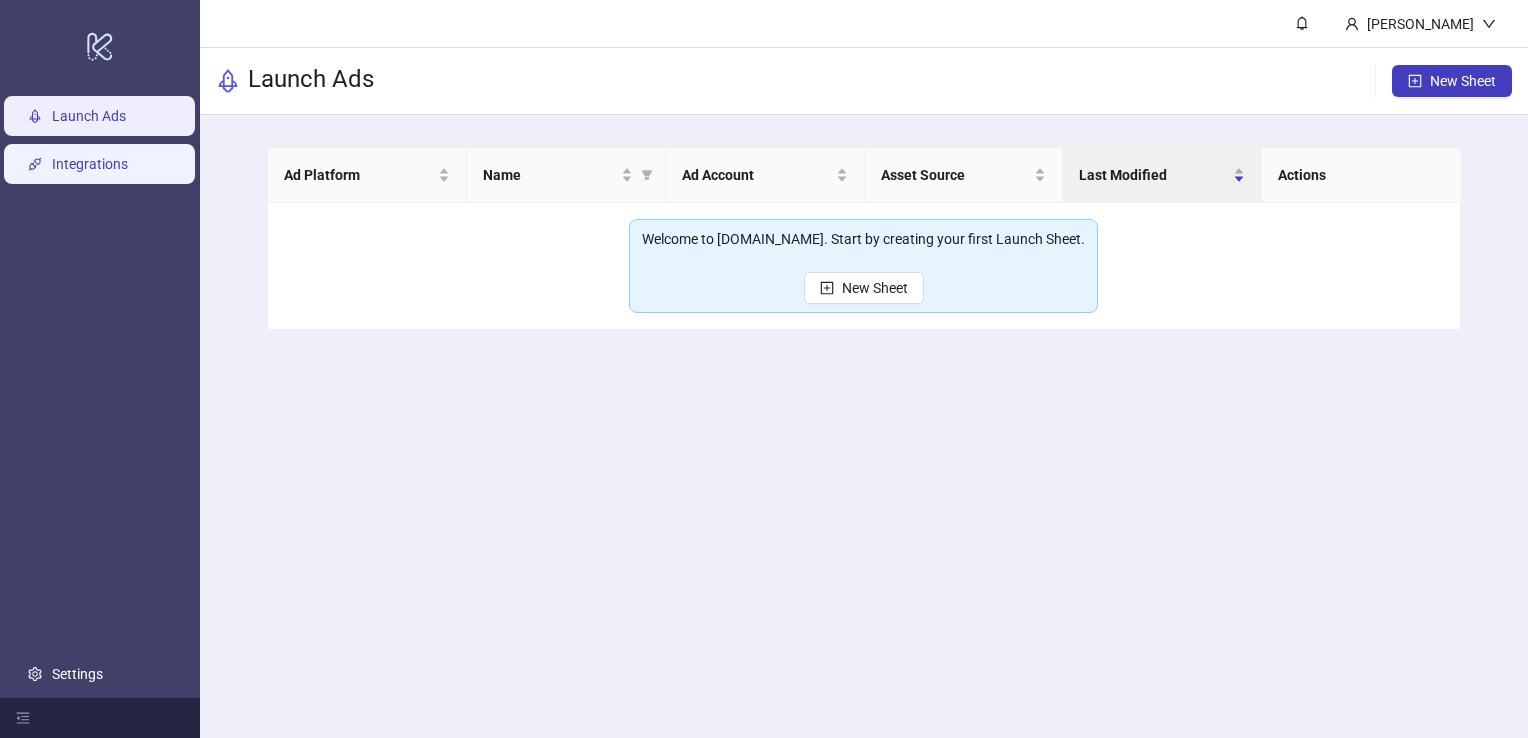 click on "Integrations" at bounding box center [90, 164] 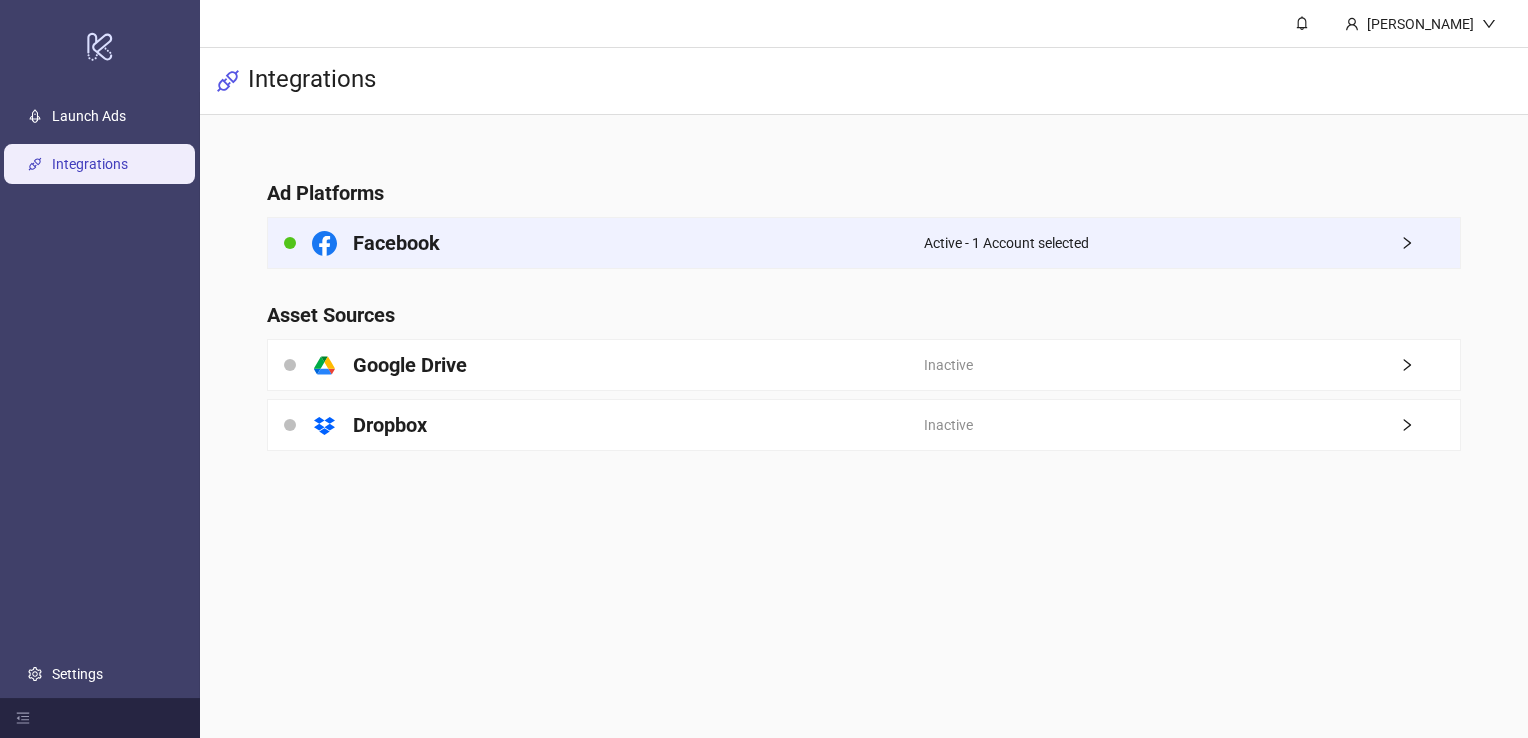 click on "Facebook" at bounding box center (596, 243) 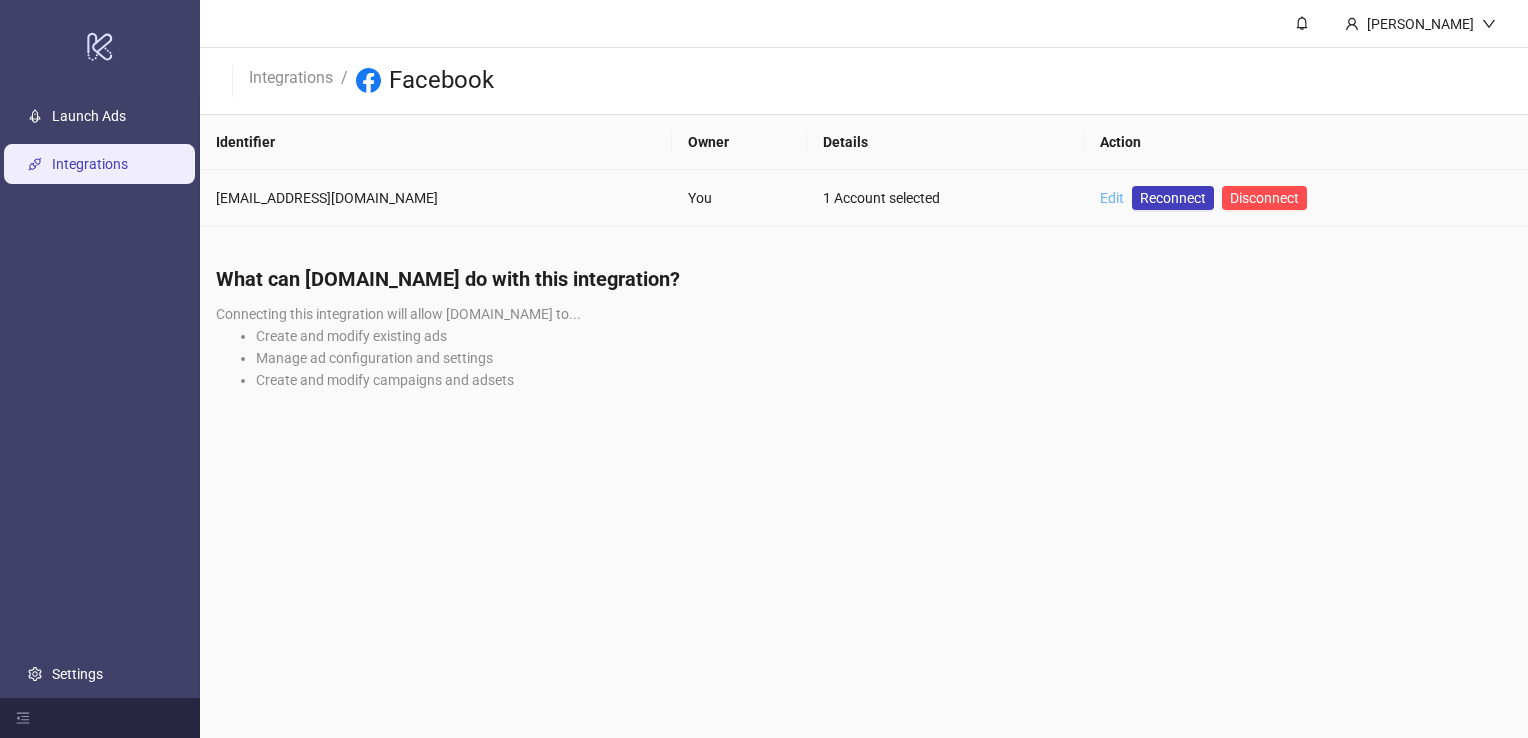 click on "Edit" at bounding box center (1112, 198) 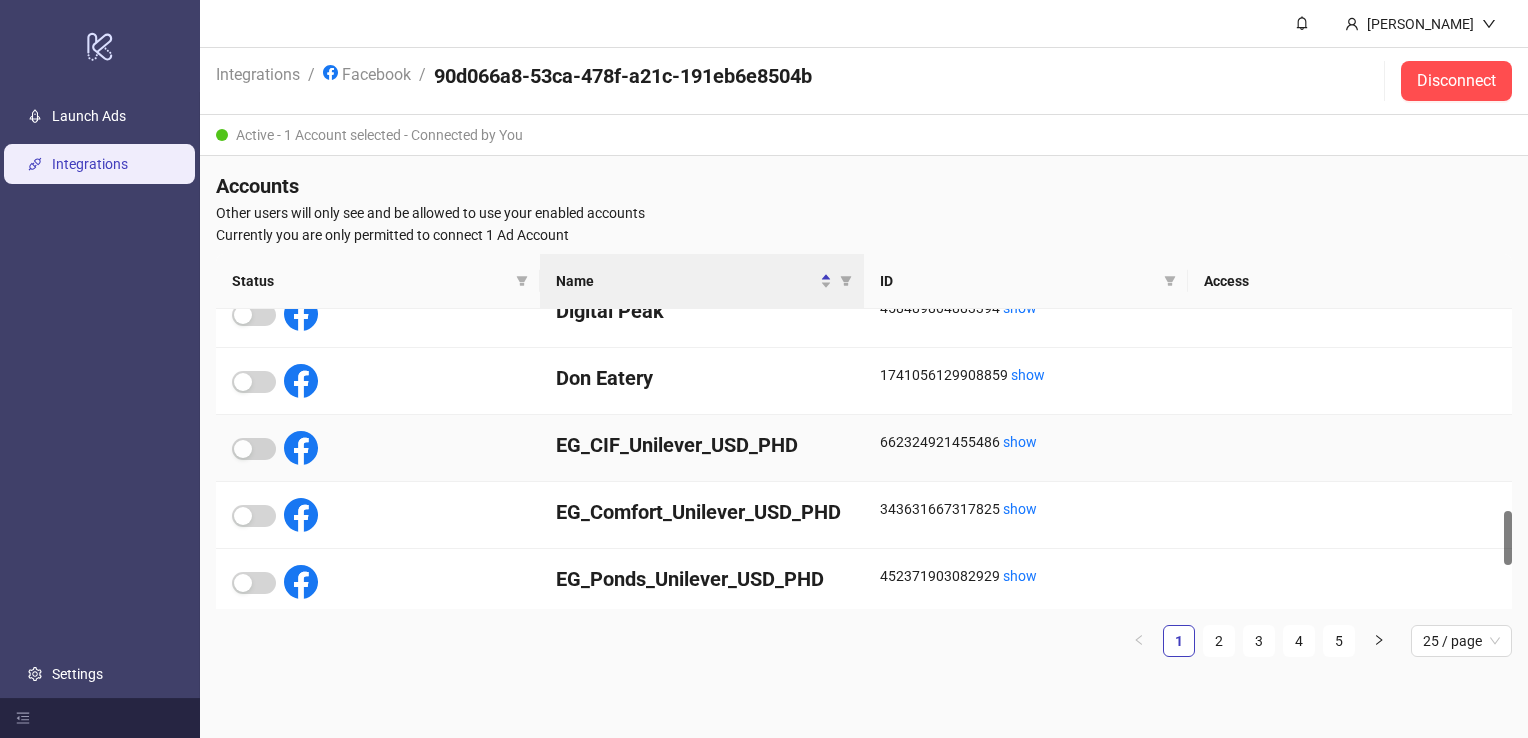 scroll, scrollTop: 1375, scrollLeft: 0, axis: vertical 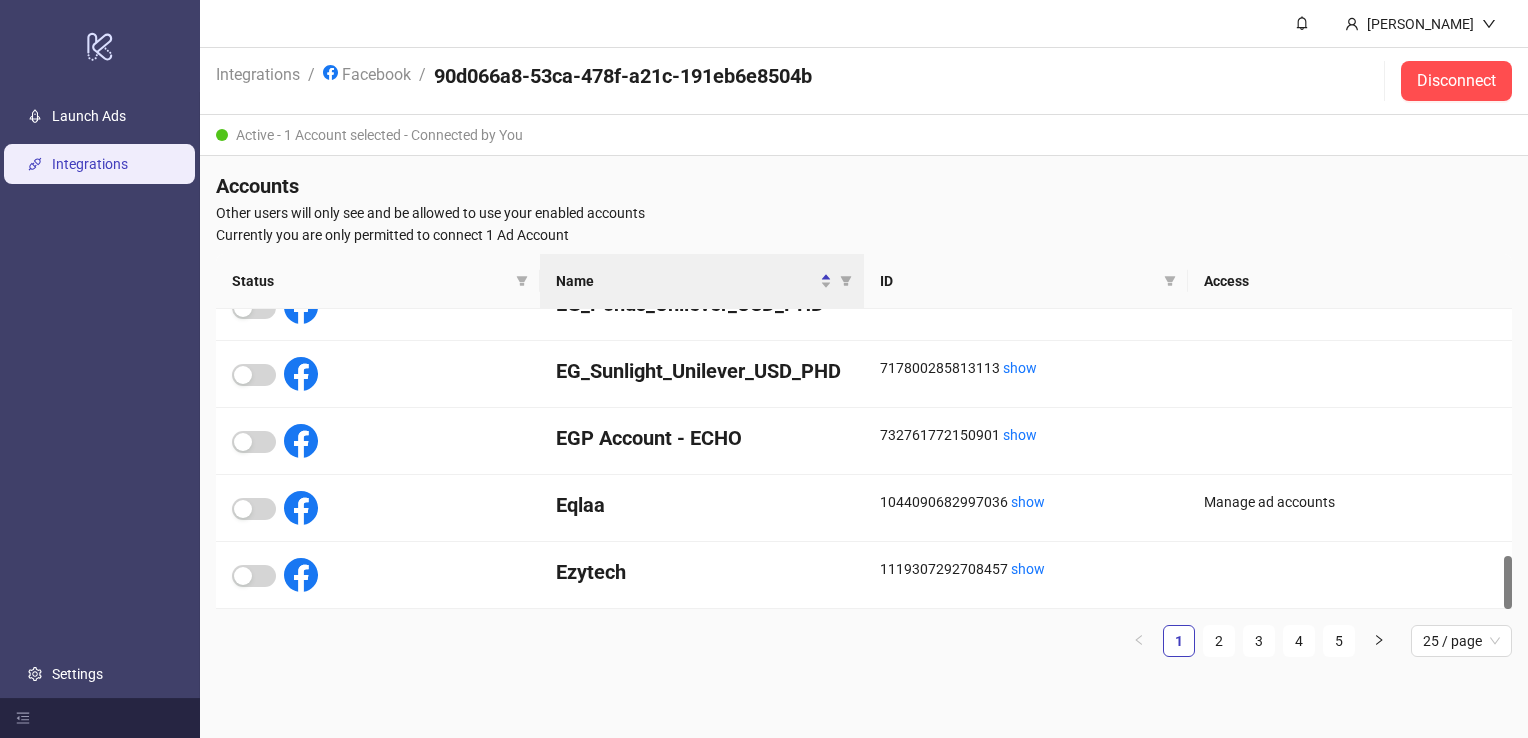 click on "Active - 1 Account selected - Connected by You" at bounding box center (864, 135) 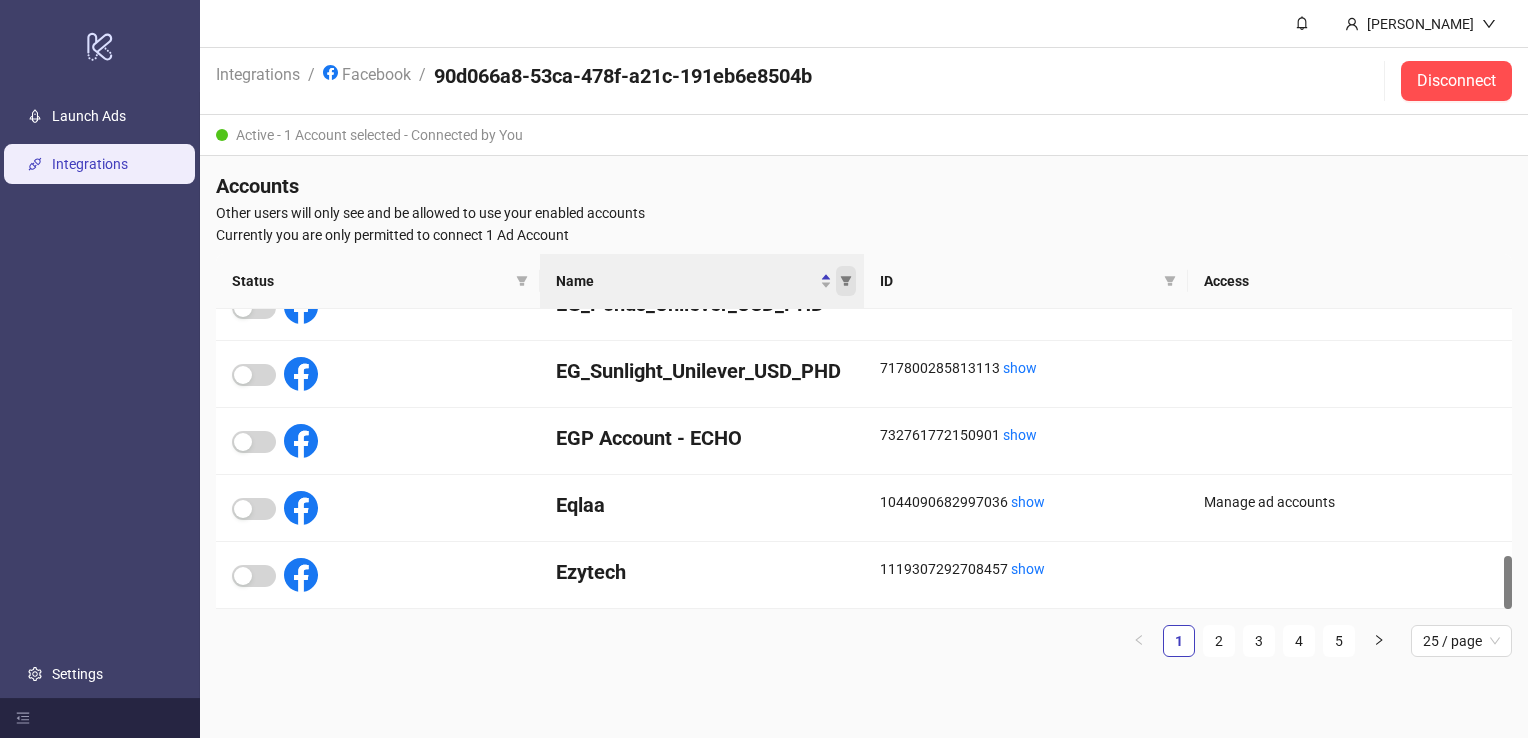 click 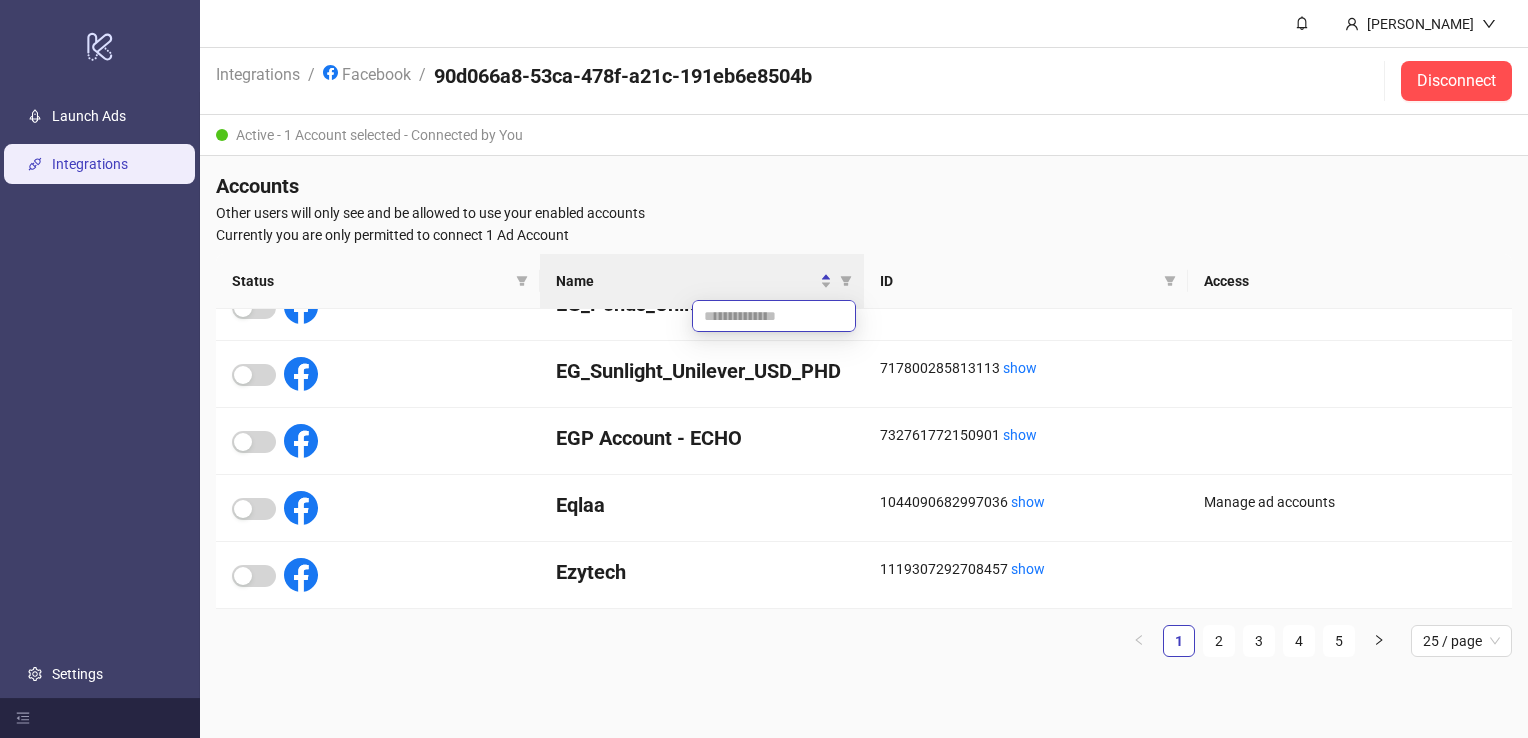 click at bounding box center [774, 316] 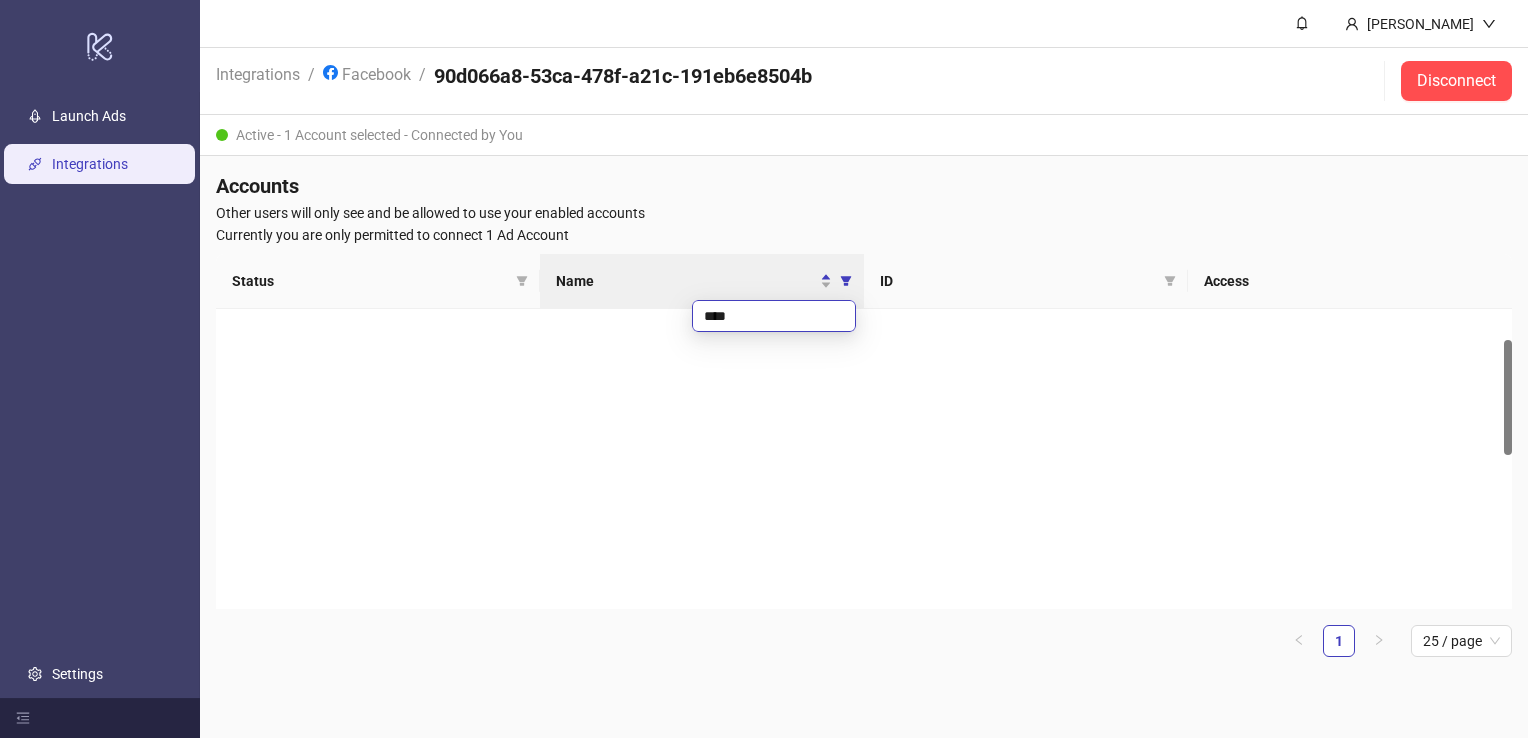 scroll, scrollTop: 80, scrollLeft: 0, axis: vertical 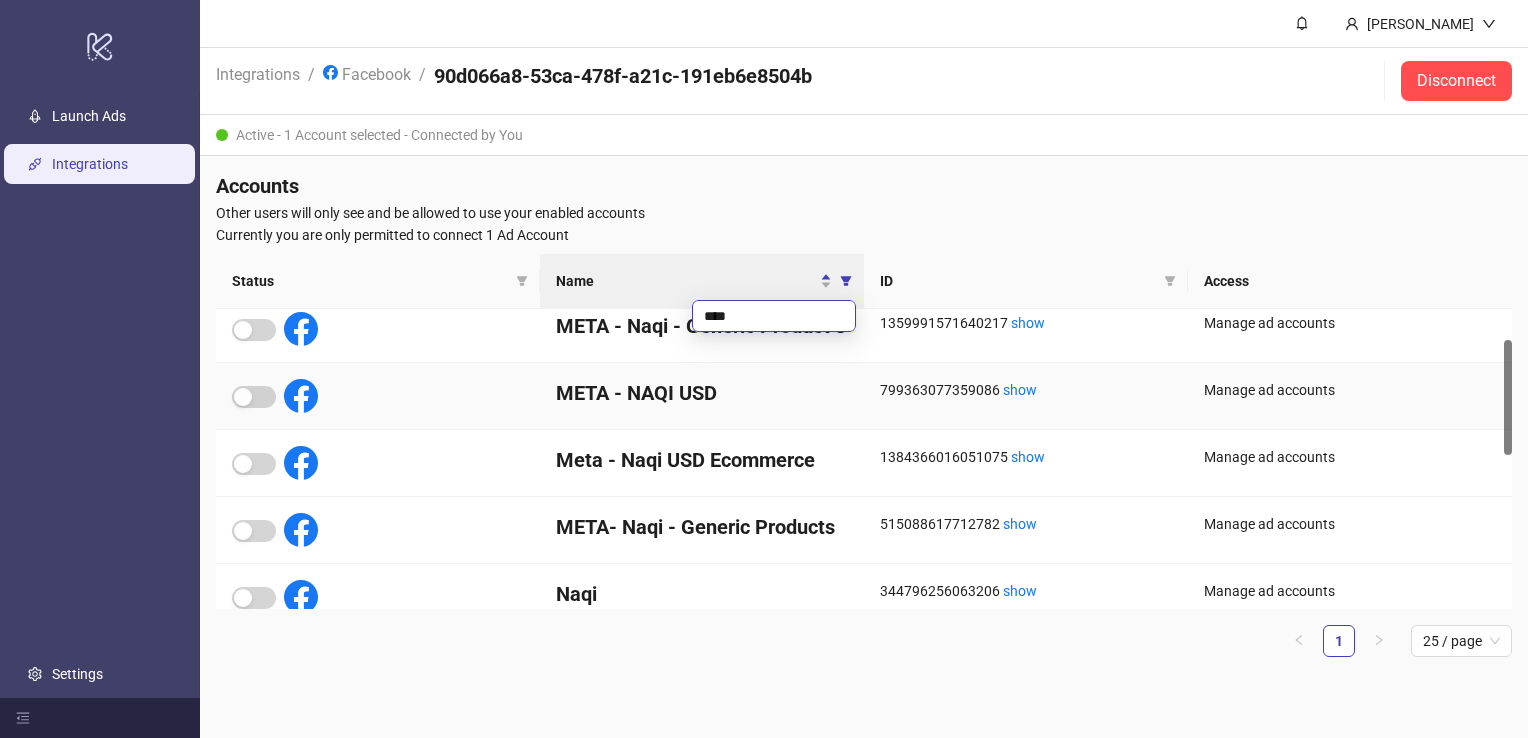type on "****" 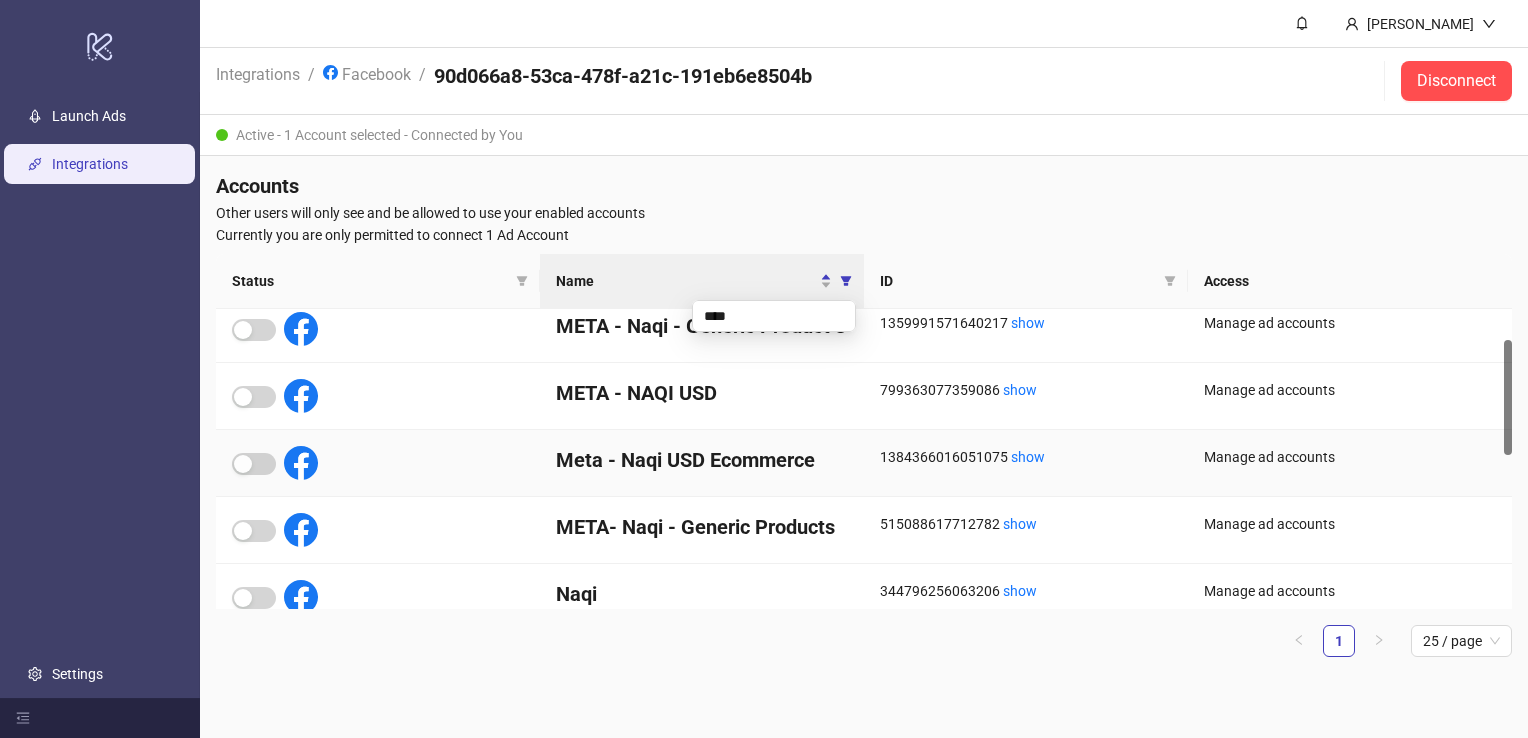 scroll, scrollTop: 0, scrollLeft: 0, axis: both 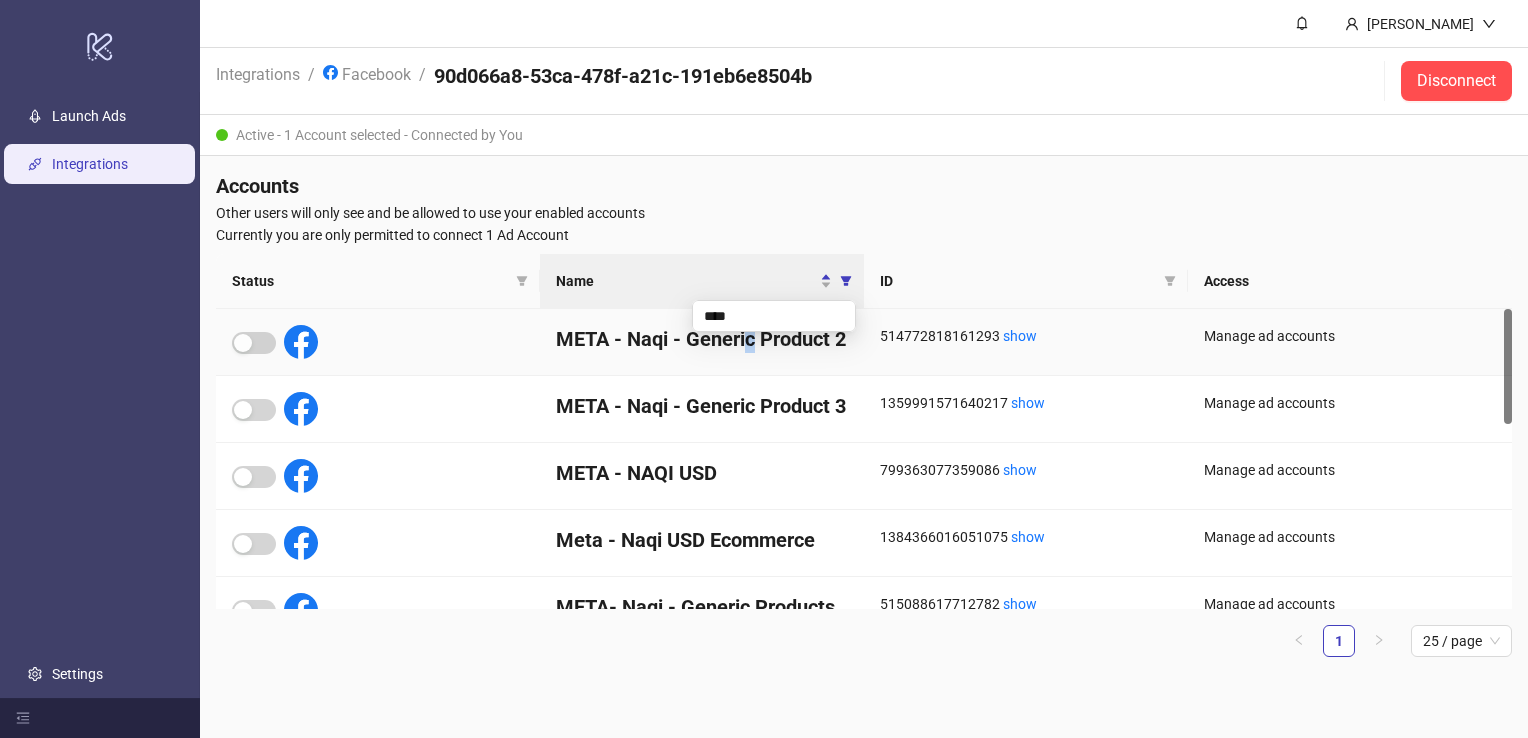 click on "META - Naqi - Generic Product 2" at bounding box center (702, 339) 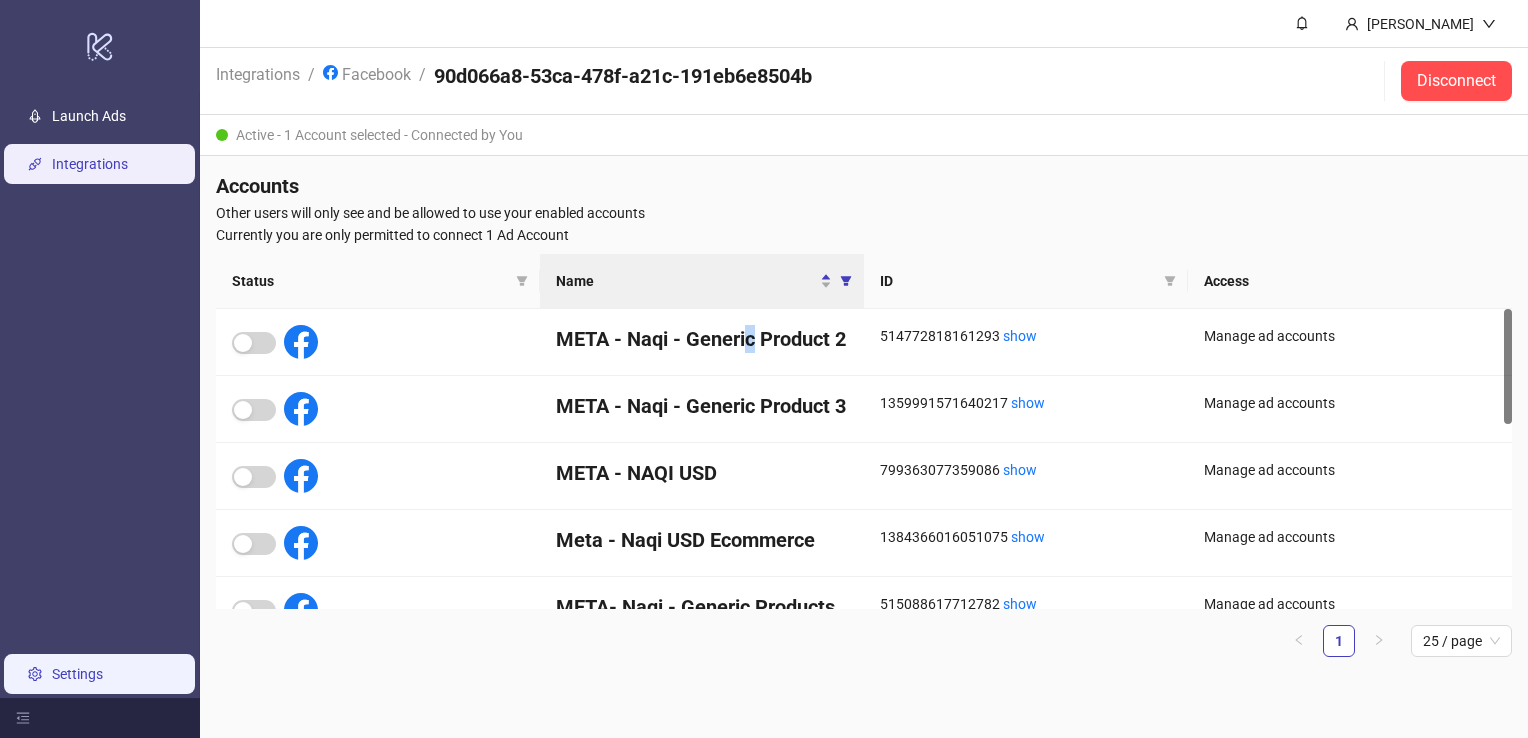 click on "Settings" at bounding box center (77, 674) 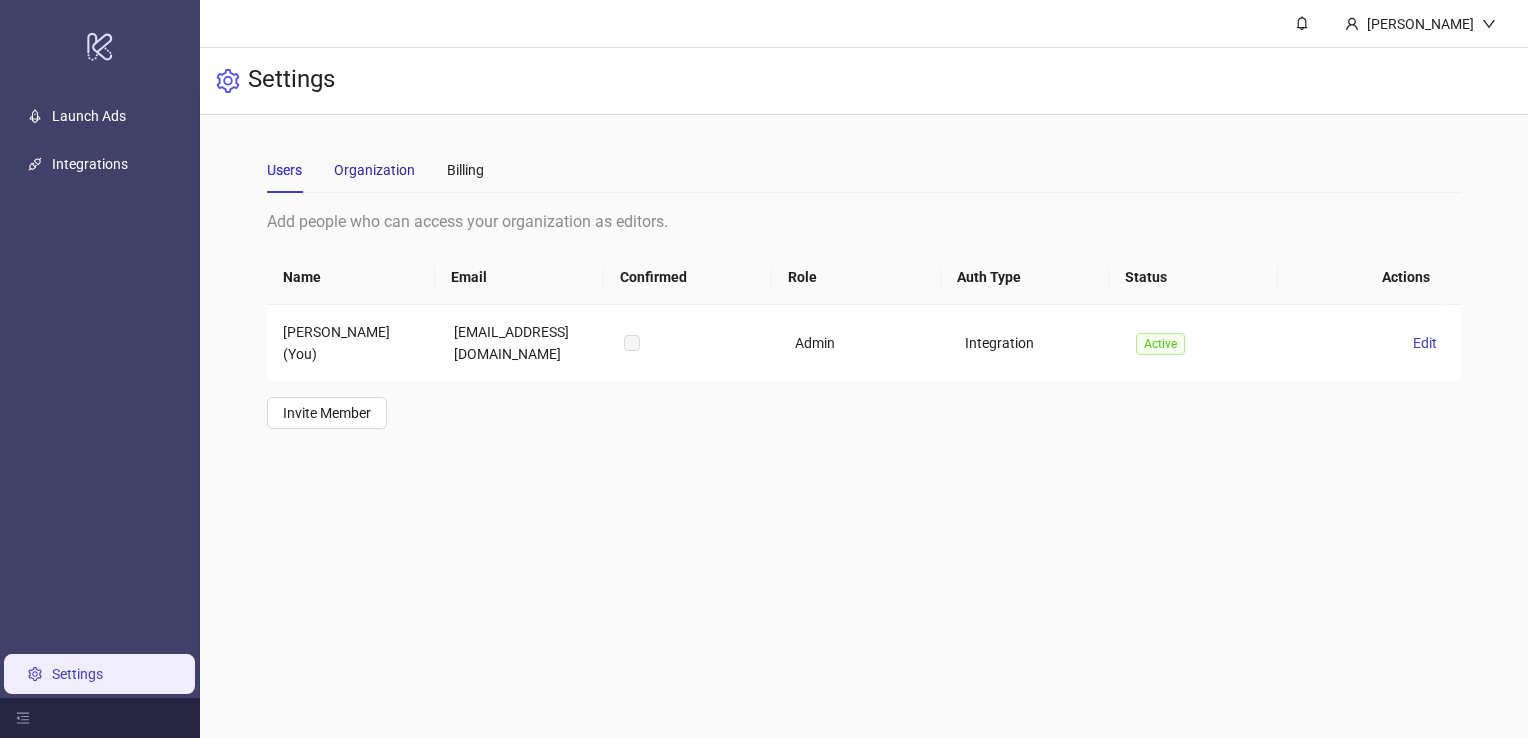 click on "Organization" at bounding box center [374, 170] 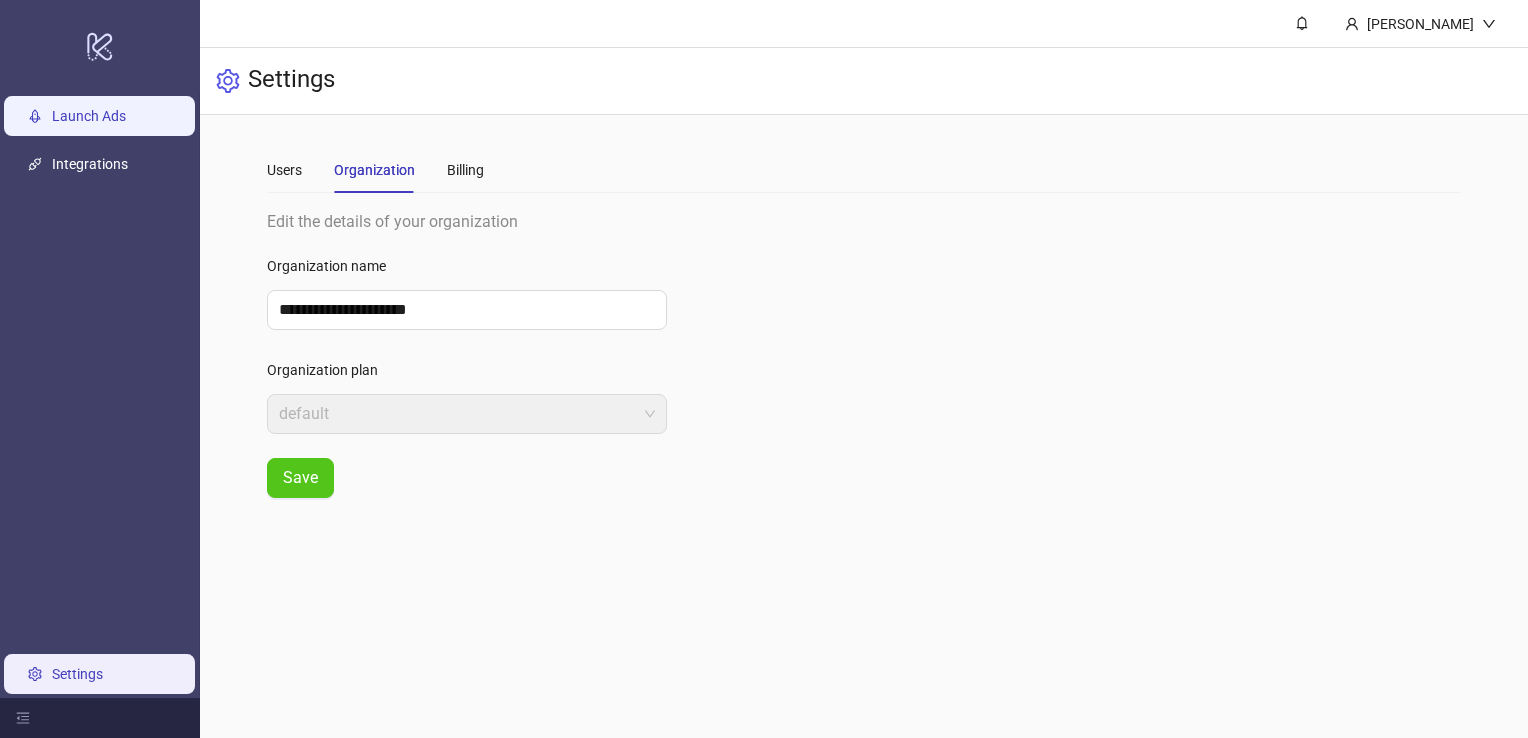 click on "Launch Ads" at bounding box center (89, 116) 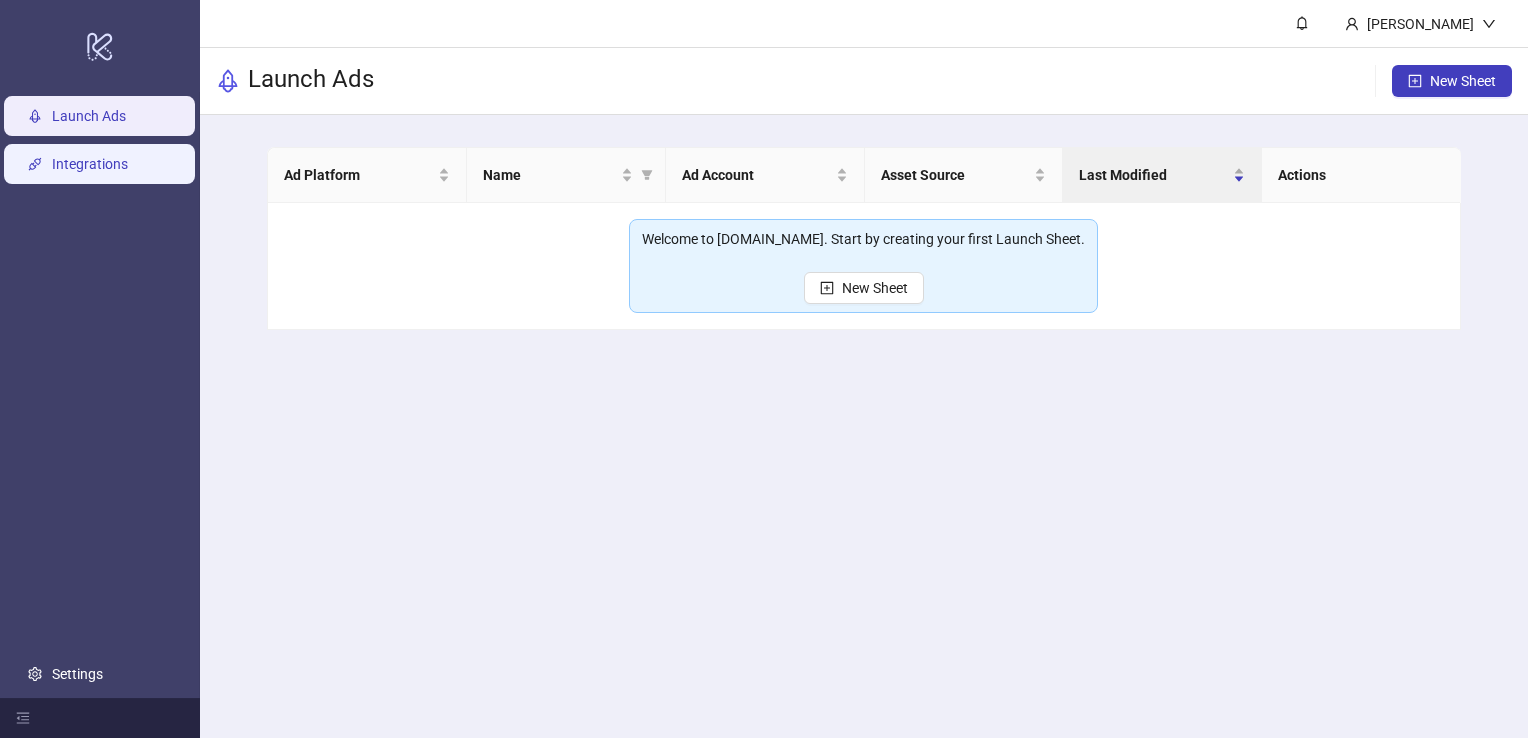 click on "Integrations" at bounding box center (90, 164) 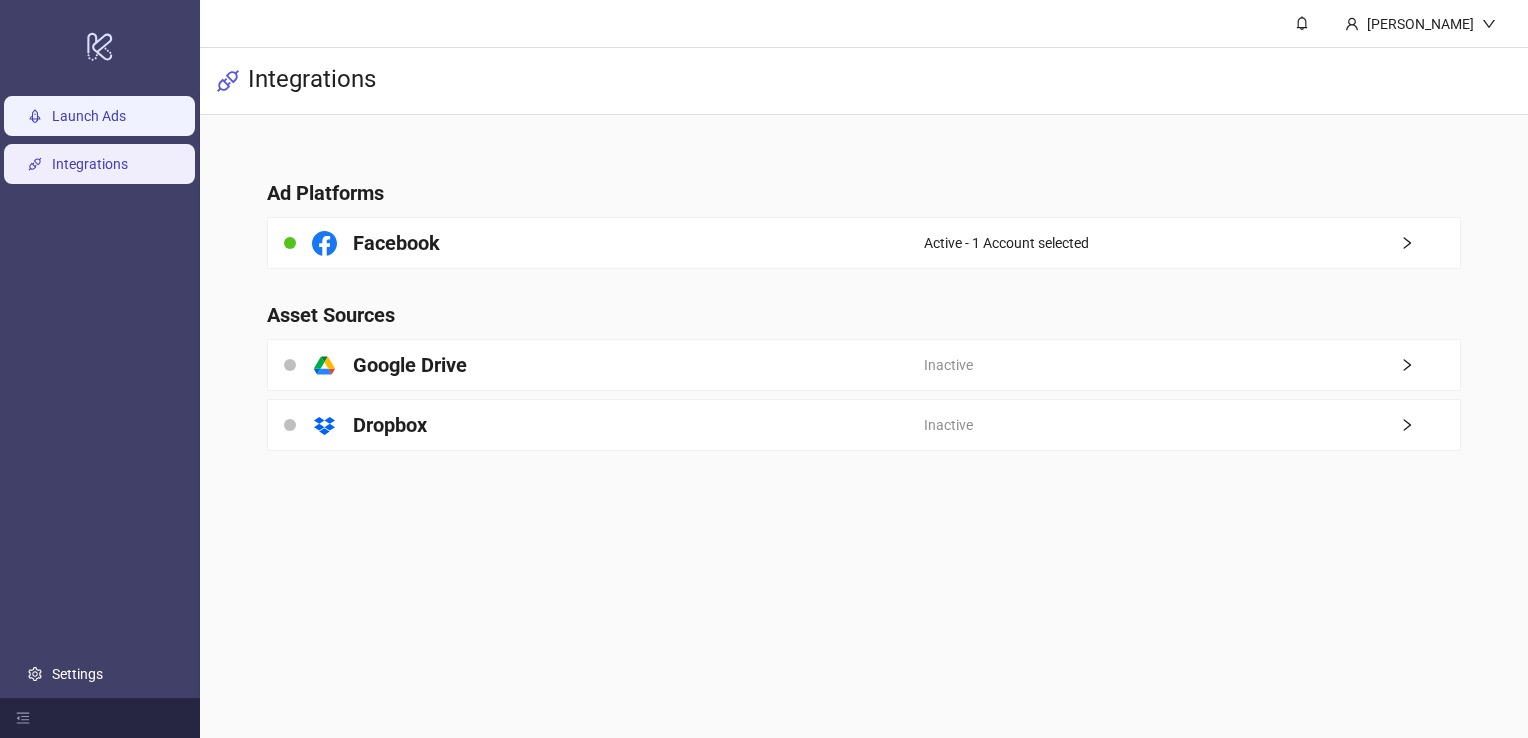click on "Launch Ads" at bounding box center [89, 116] 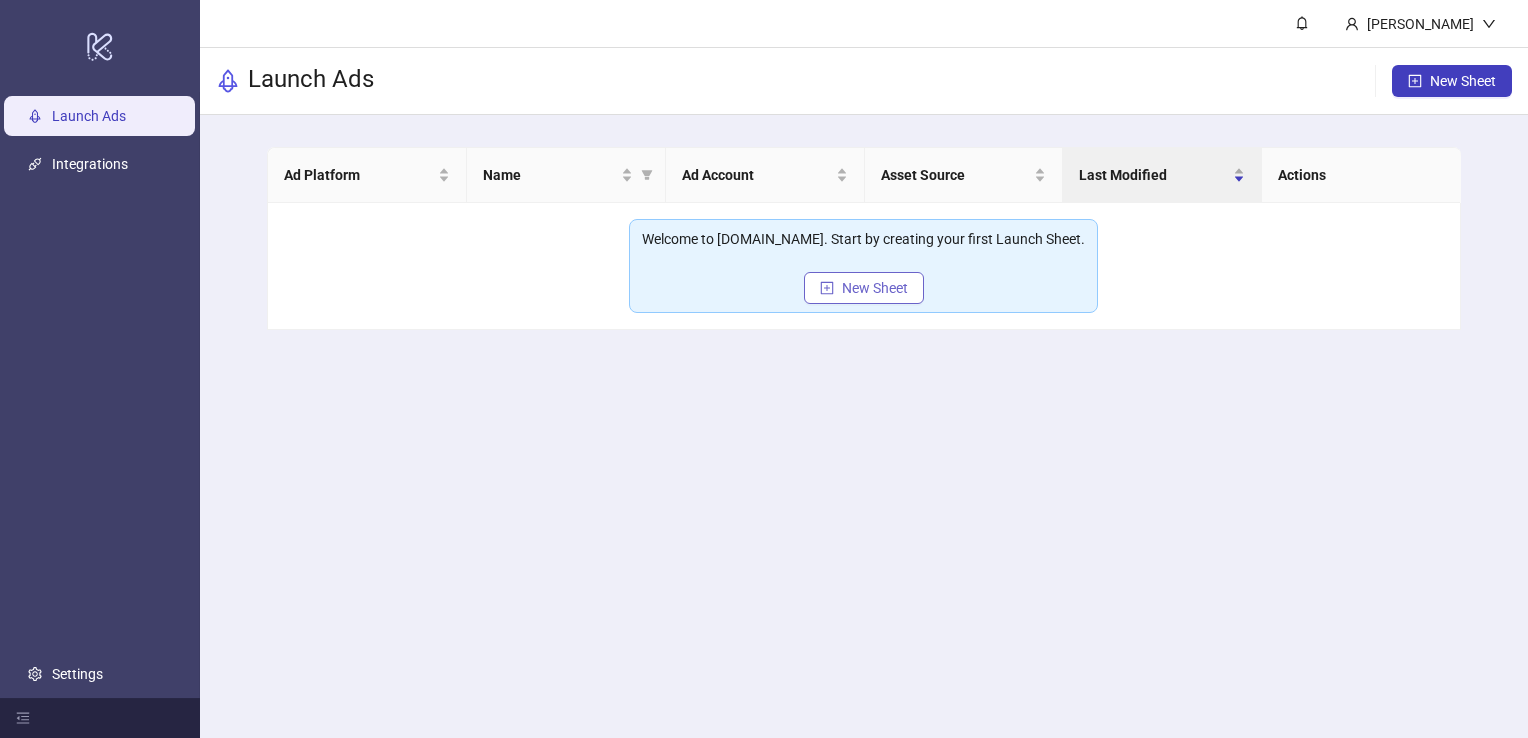 click on "New Sheet" at bounding box center (875, 288) 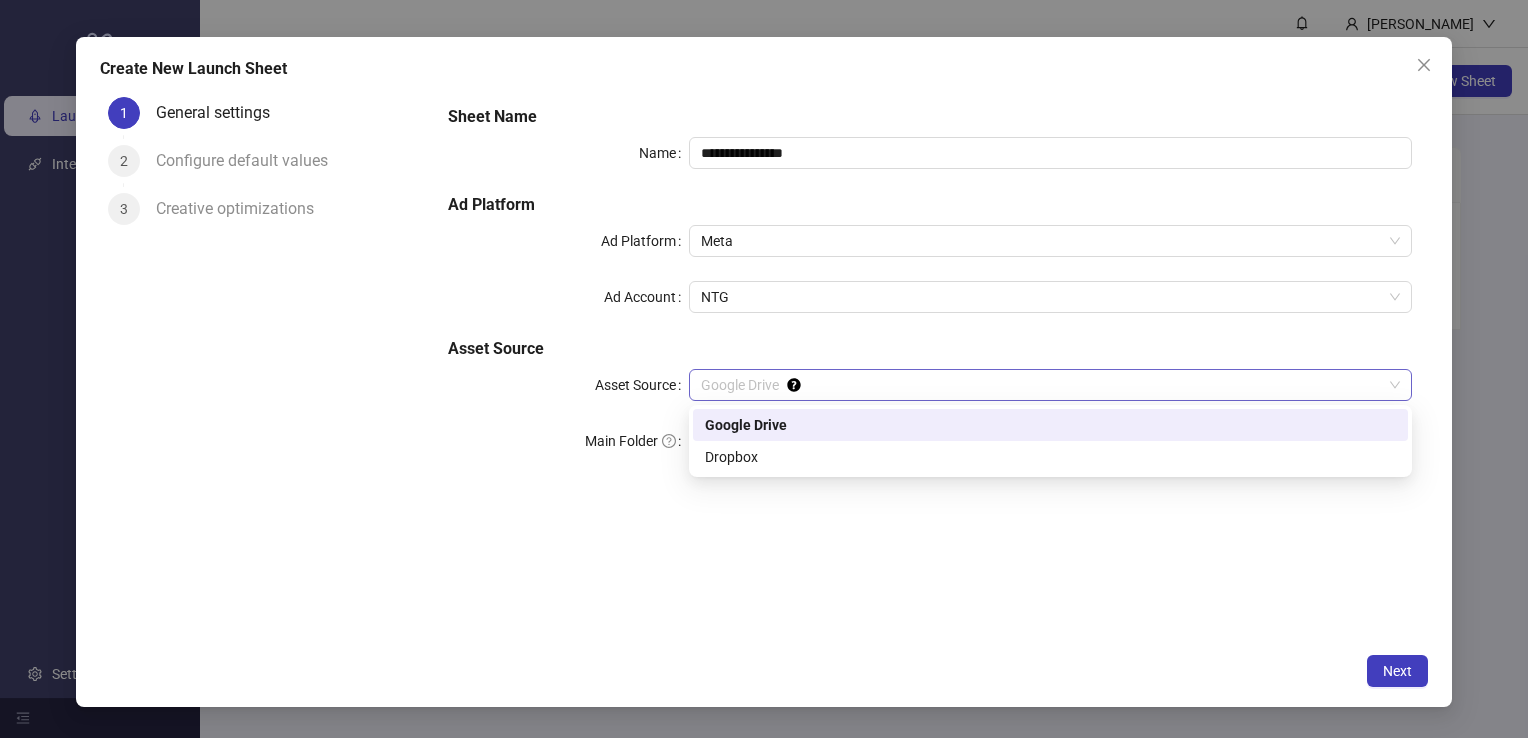 click on "Google Drive" at bounding box center [1050, 385] 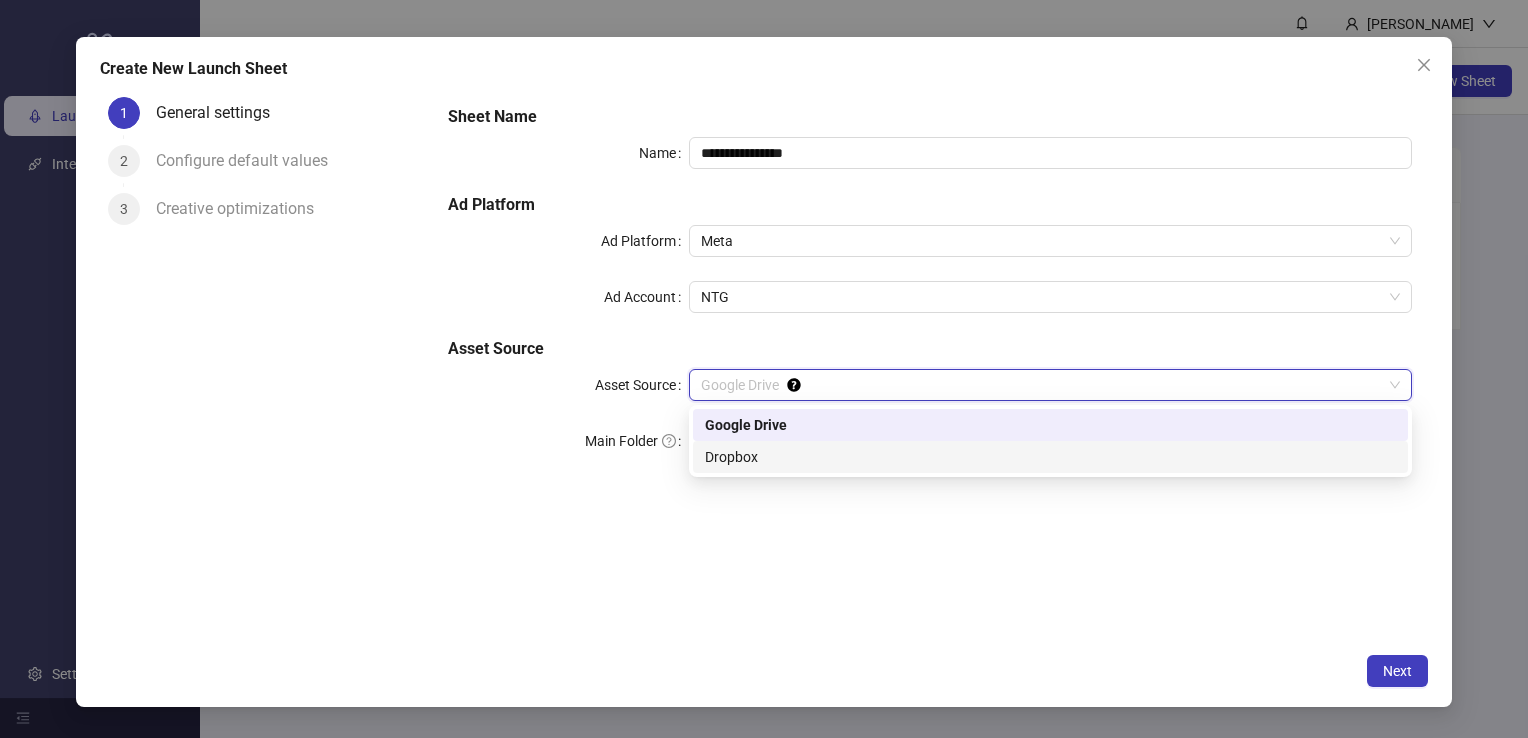 click on "Dropbox" at bounding box center [1050, 457] 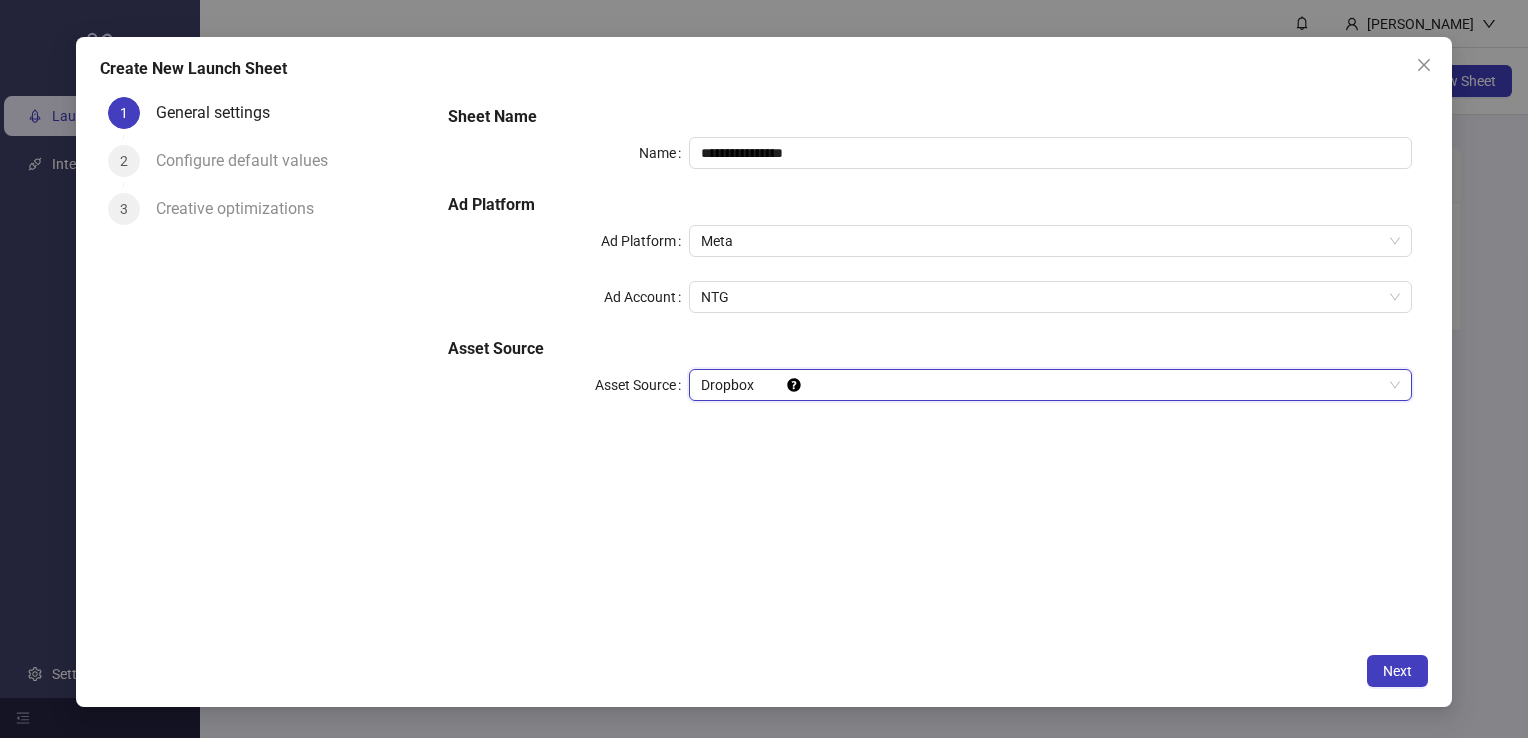 click on "**********" at bounding box center [929, 265] 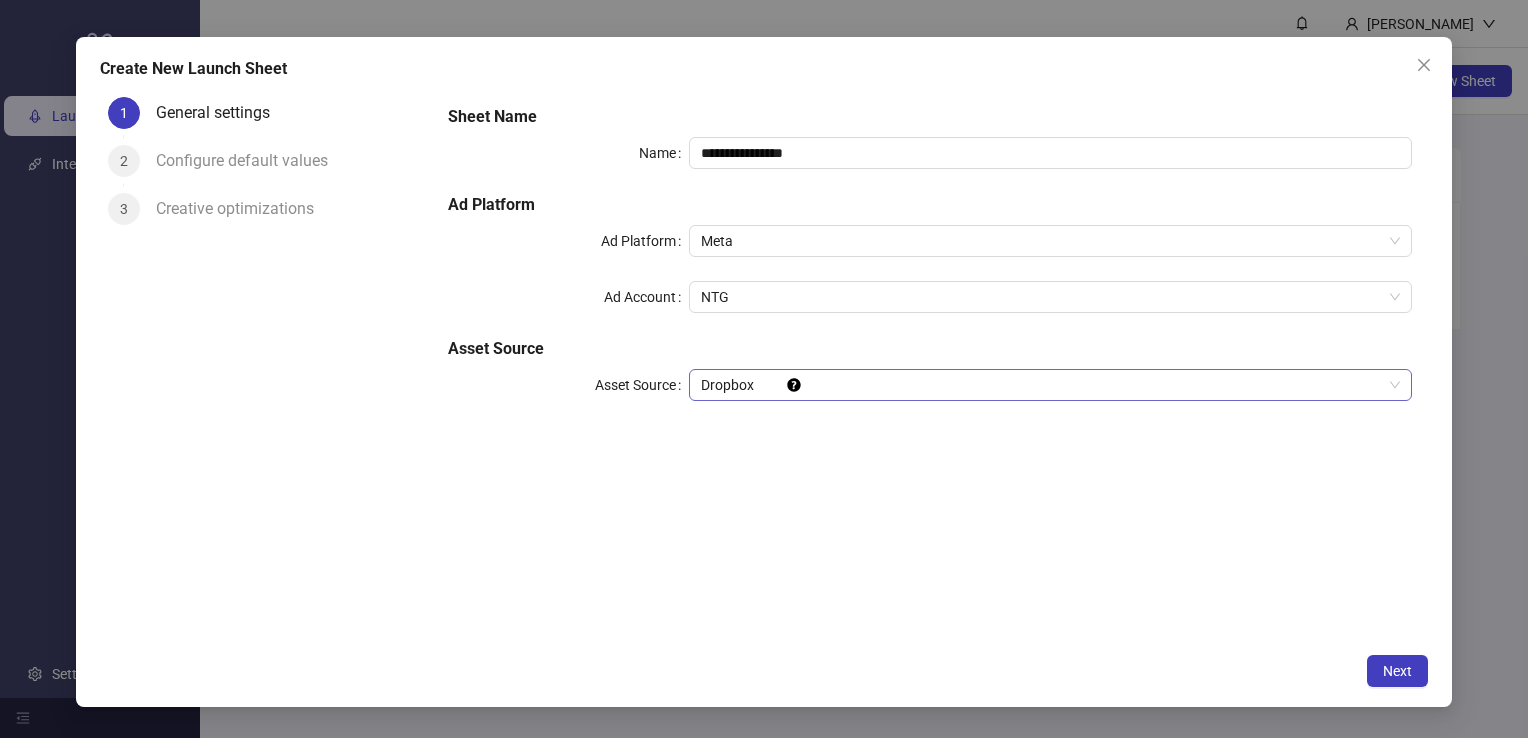 click on "Dropbox" at bounding box center [1050, 385] 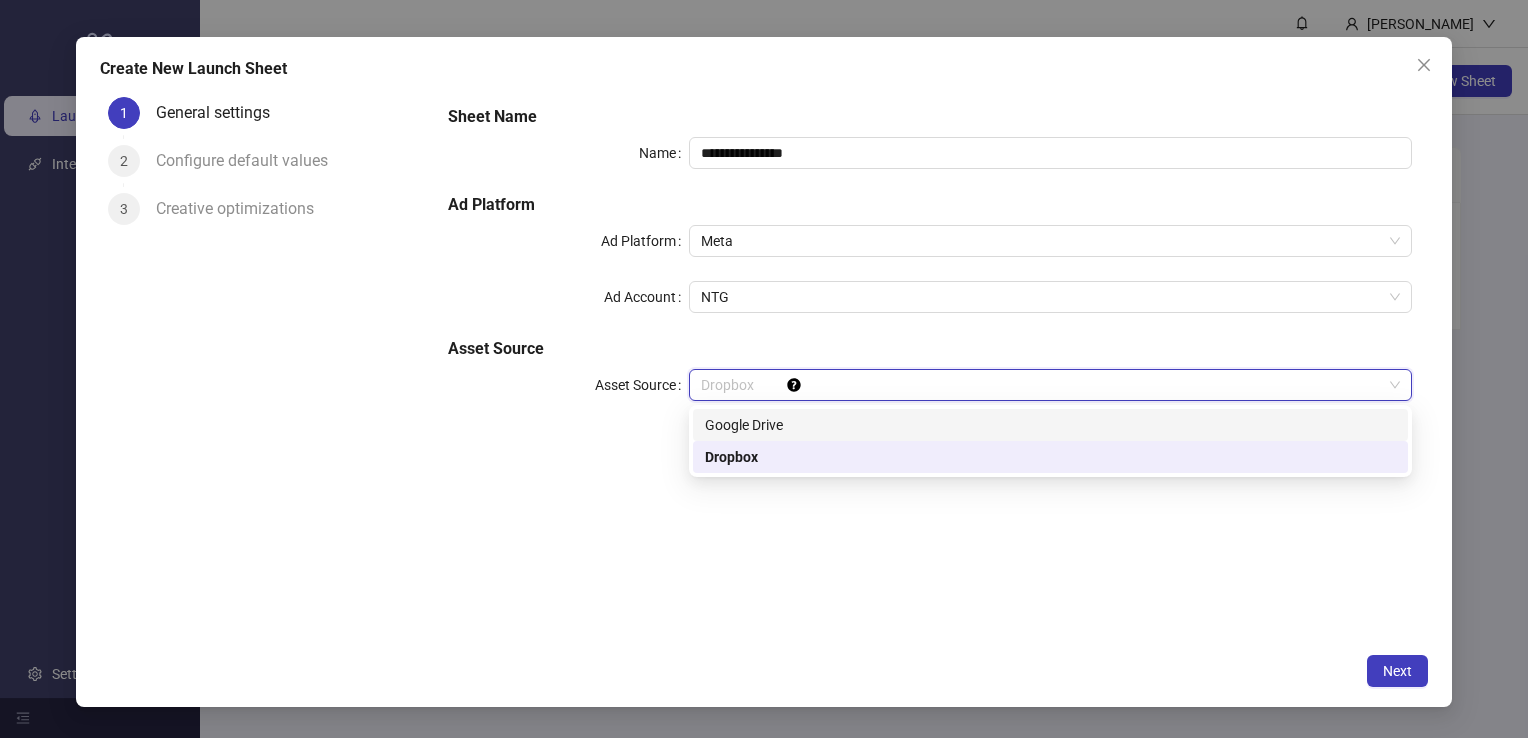 click on "Google Drive" at bounding box center [1050, 425] 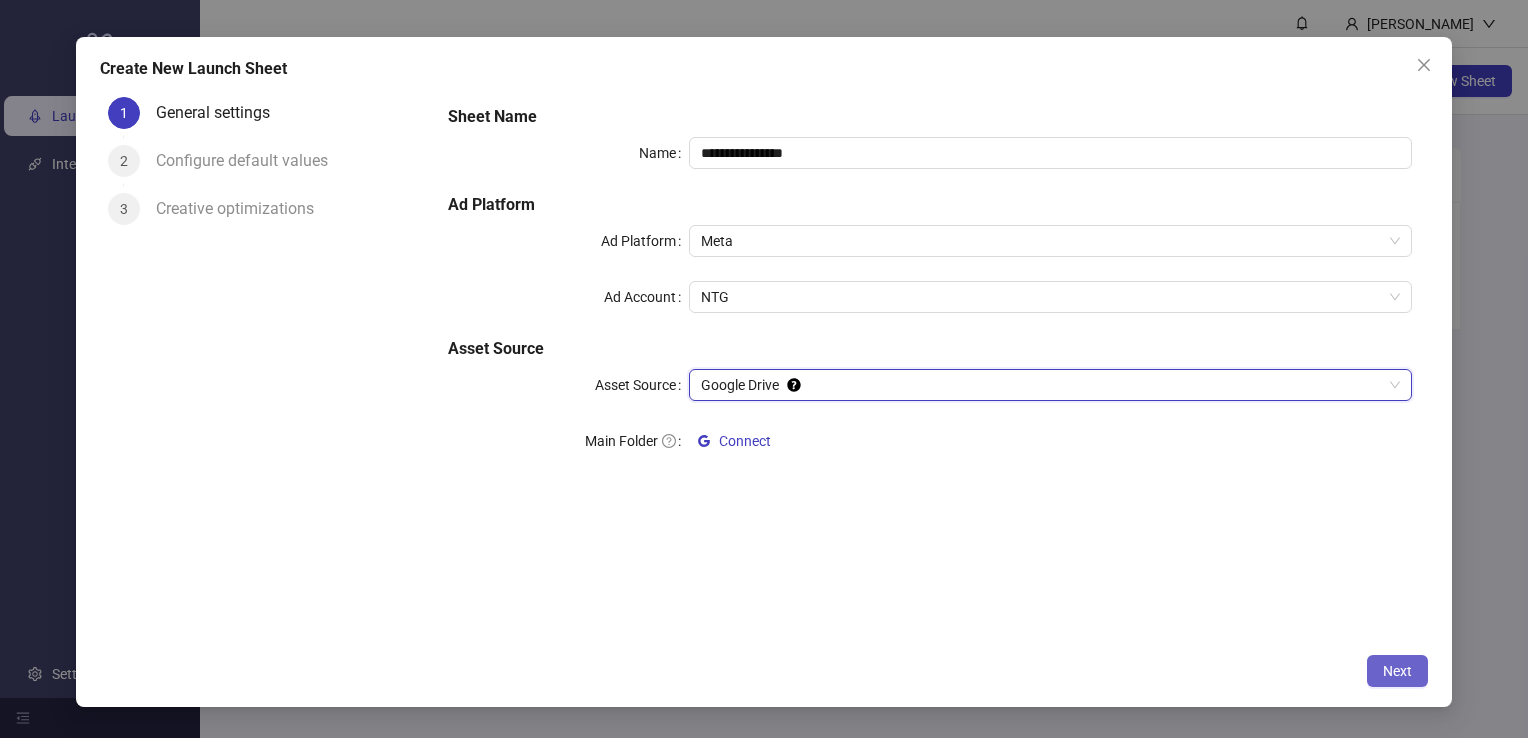 click on "Next" at bounding box center (1397, 671) 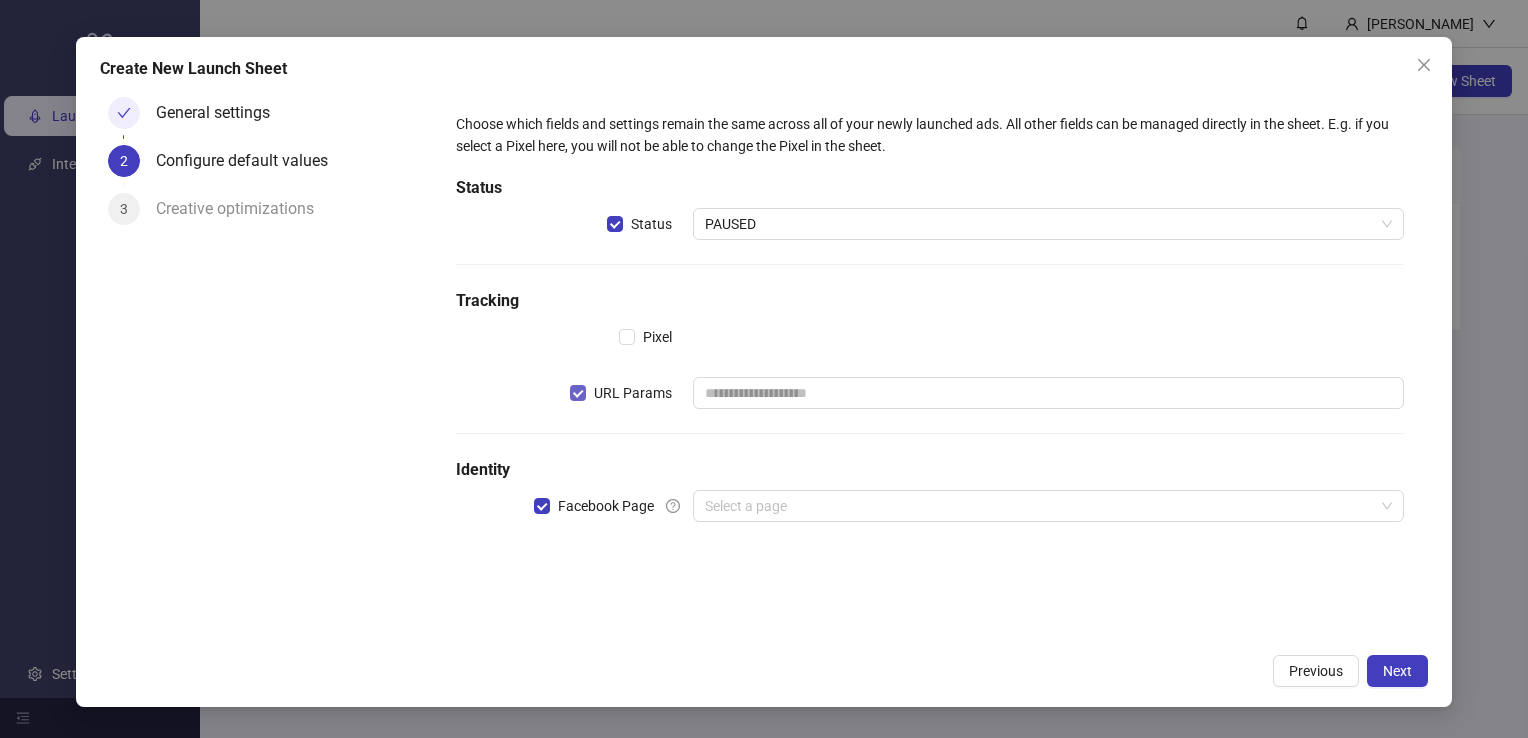 click on "URL Params" at bounding box center [633, 393] 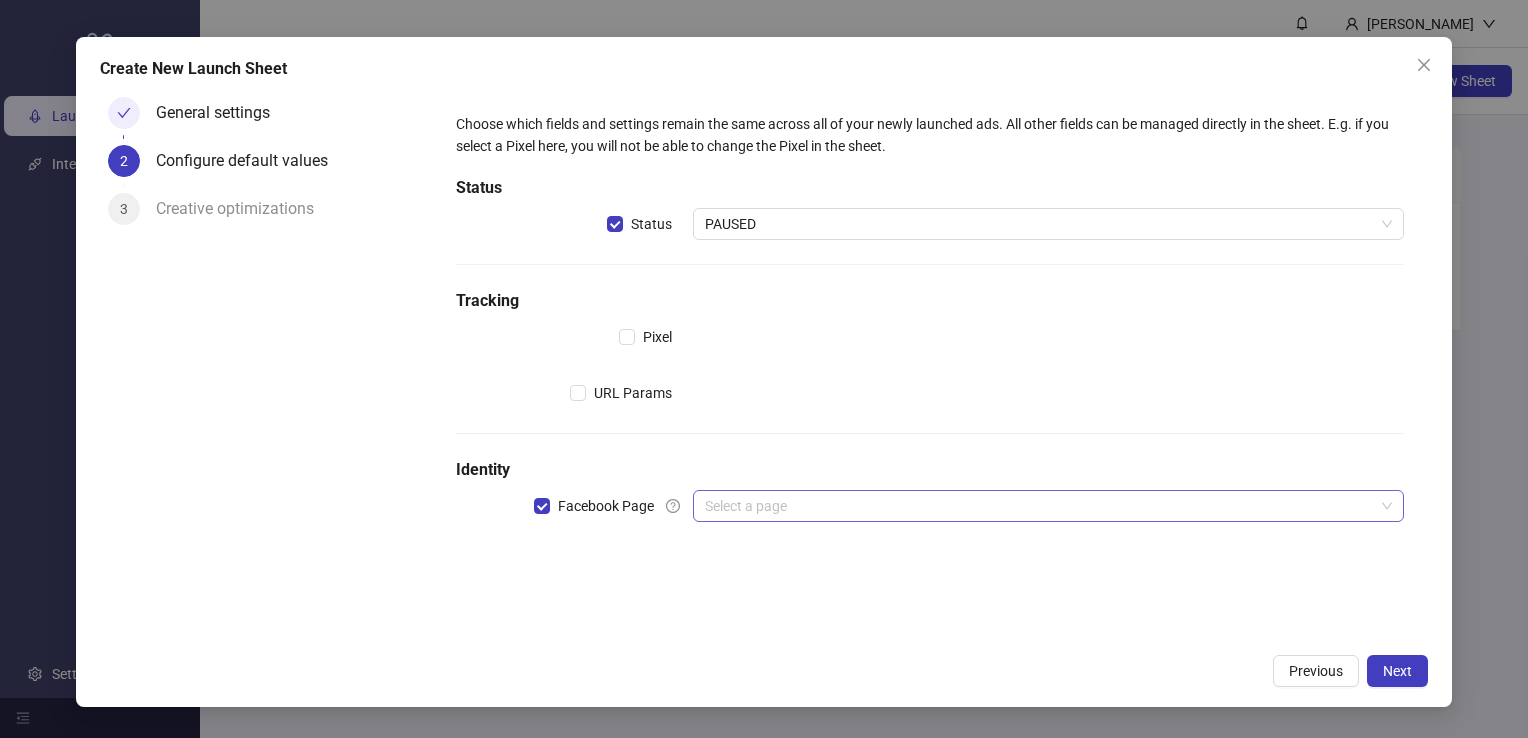 click at bounding box center (1039, 506) 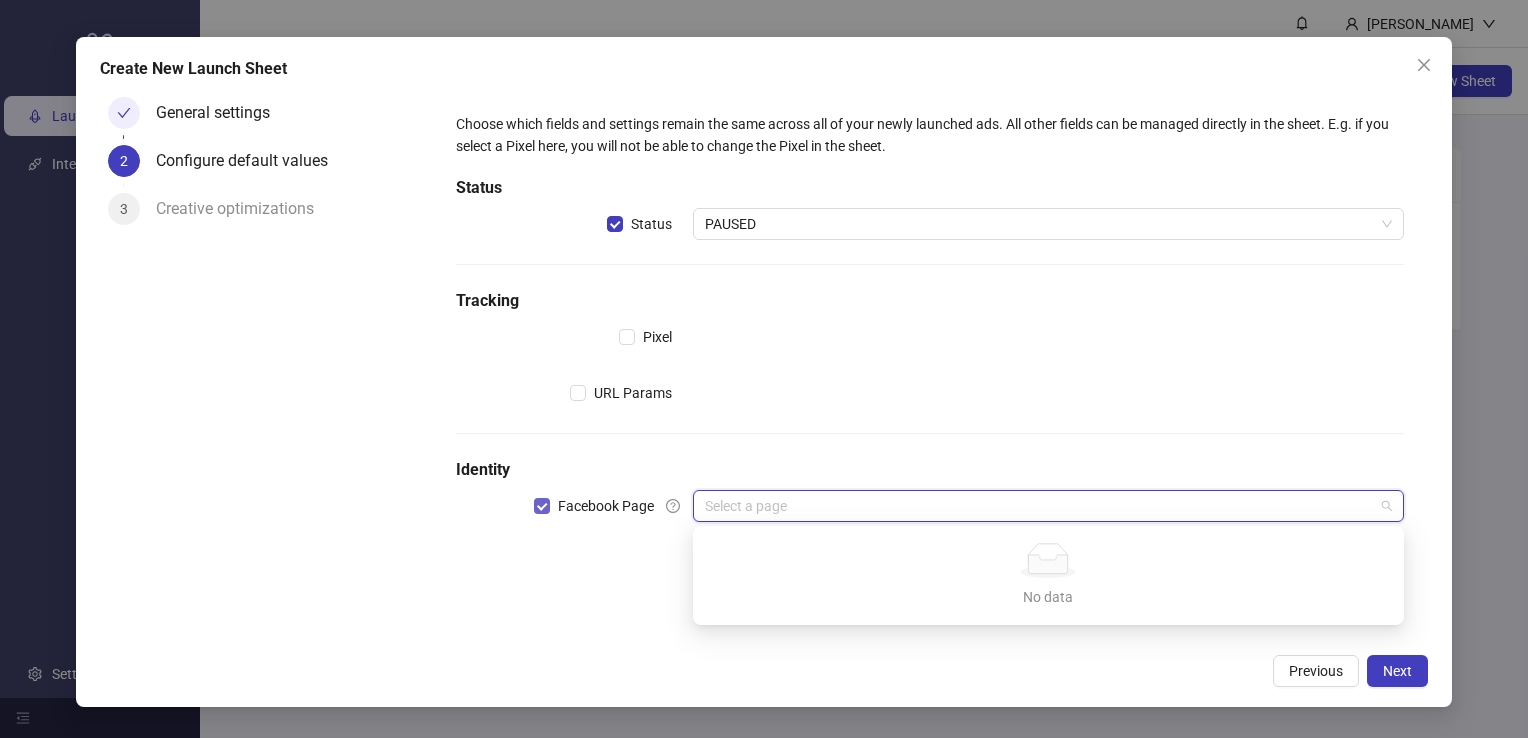 click on "Facebook Page" at bounding box center [606, 506] 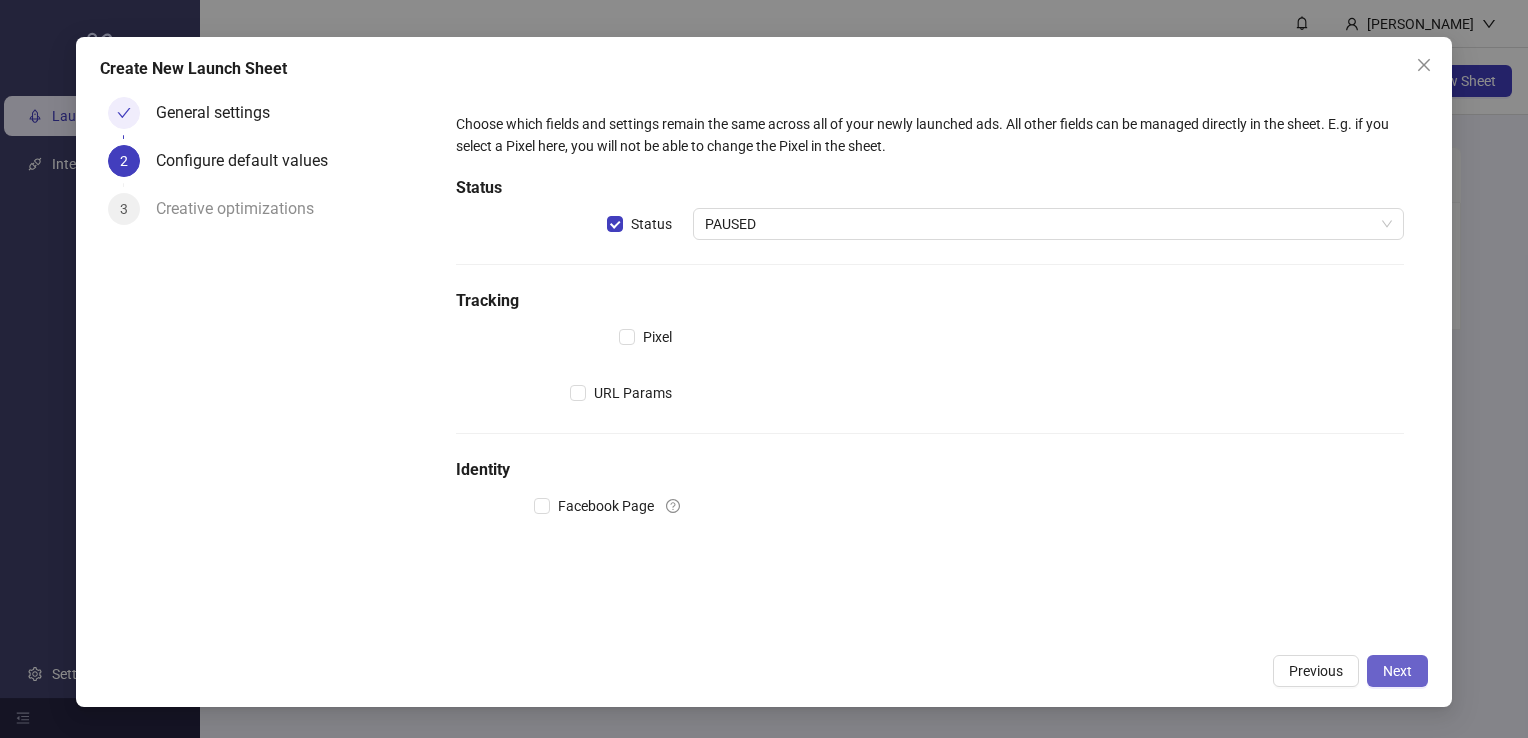 click on "Next" at bounding box center (1397, 671) 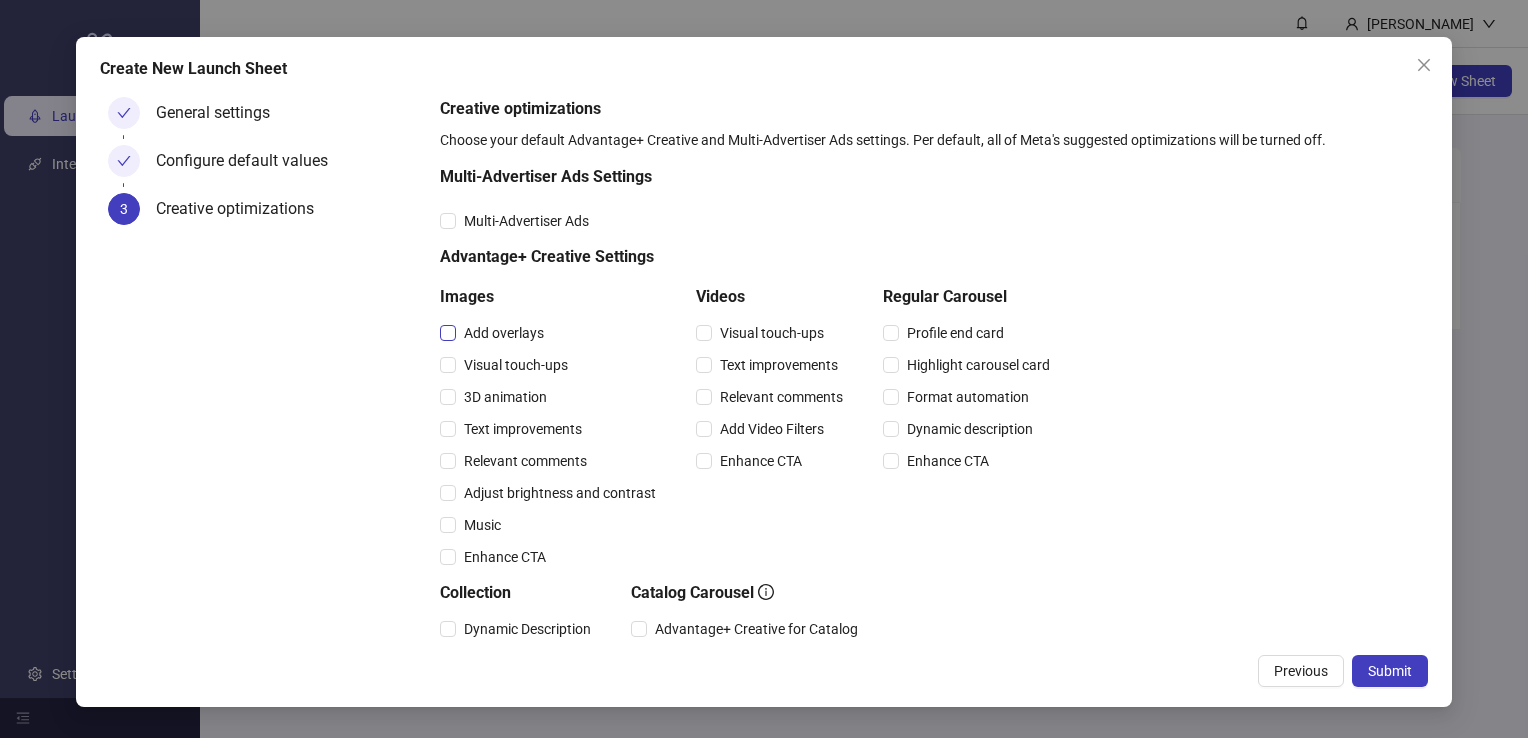 click on "Add overlays" at bounding box center [504, 333] 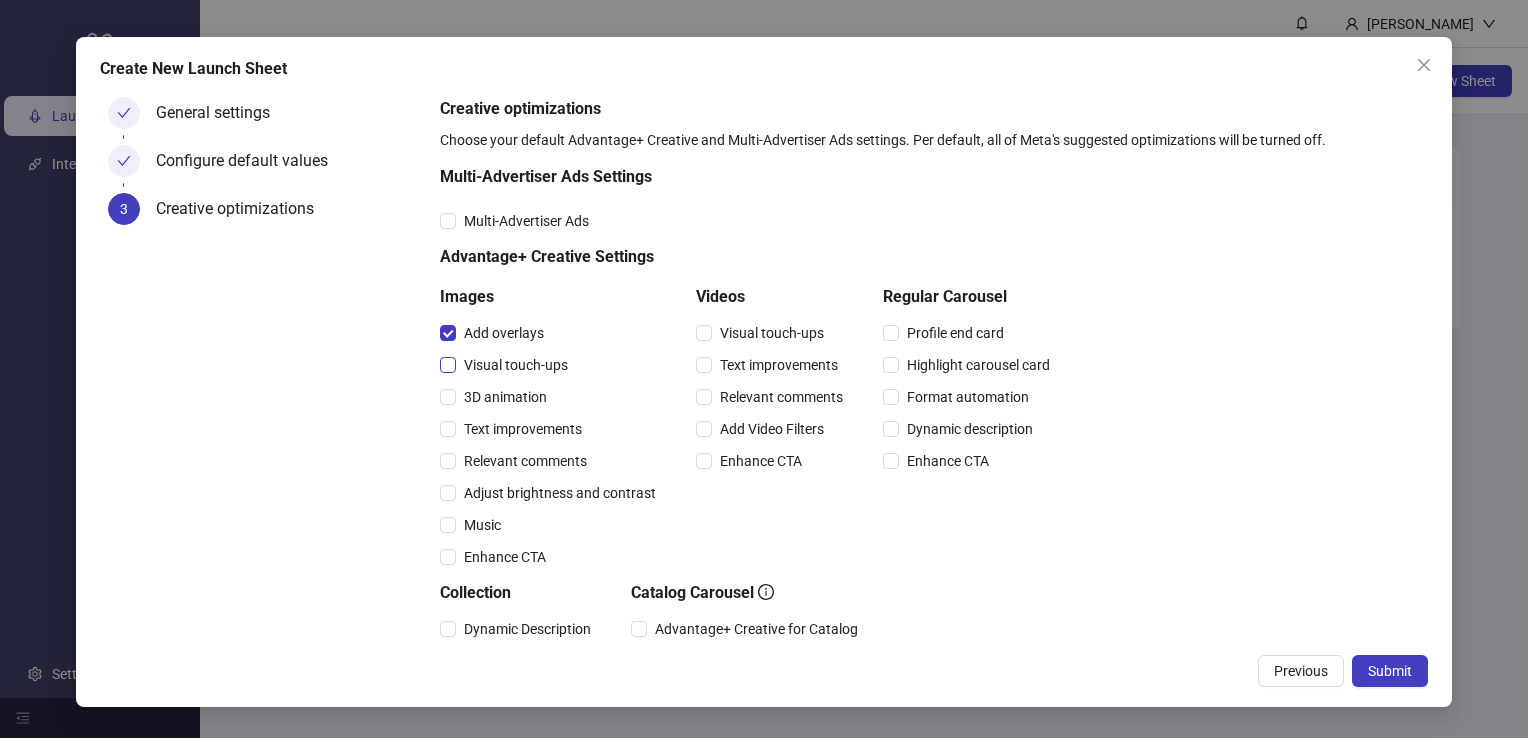 click on "Visual touch-ups" at bounding box center [516, 365] 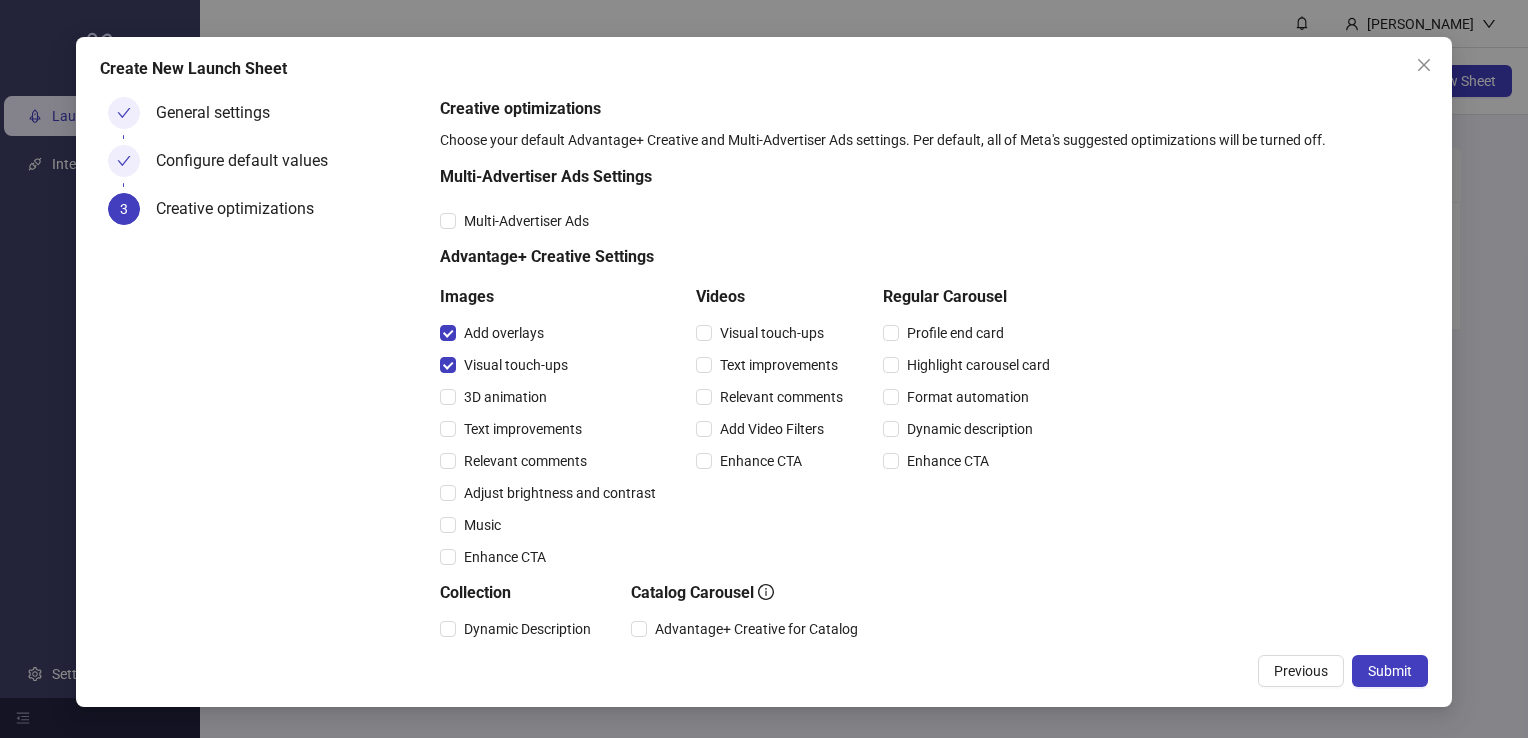 click on "Add overlays Visual touch-ups 3D animation Text improvements Relevant comments Adjust brightness and contrast Music Enhance CTA" at bounding box center (552, 445) 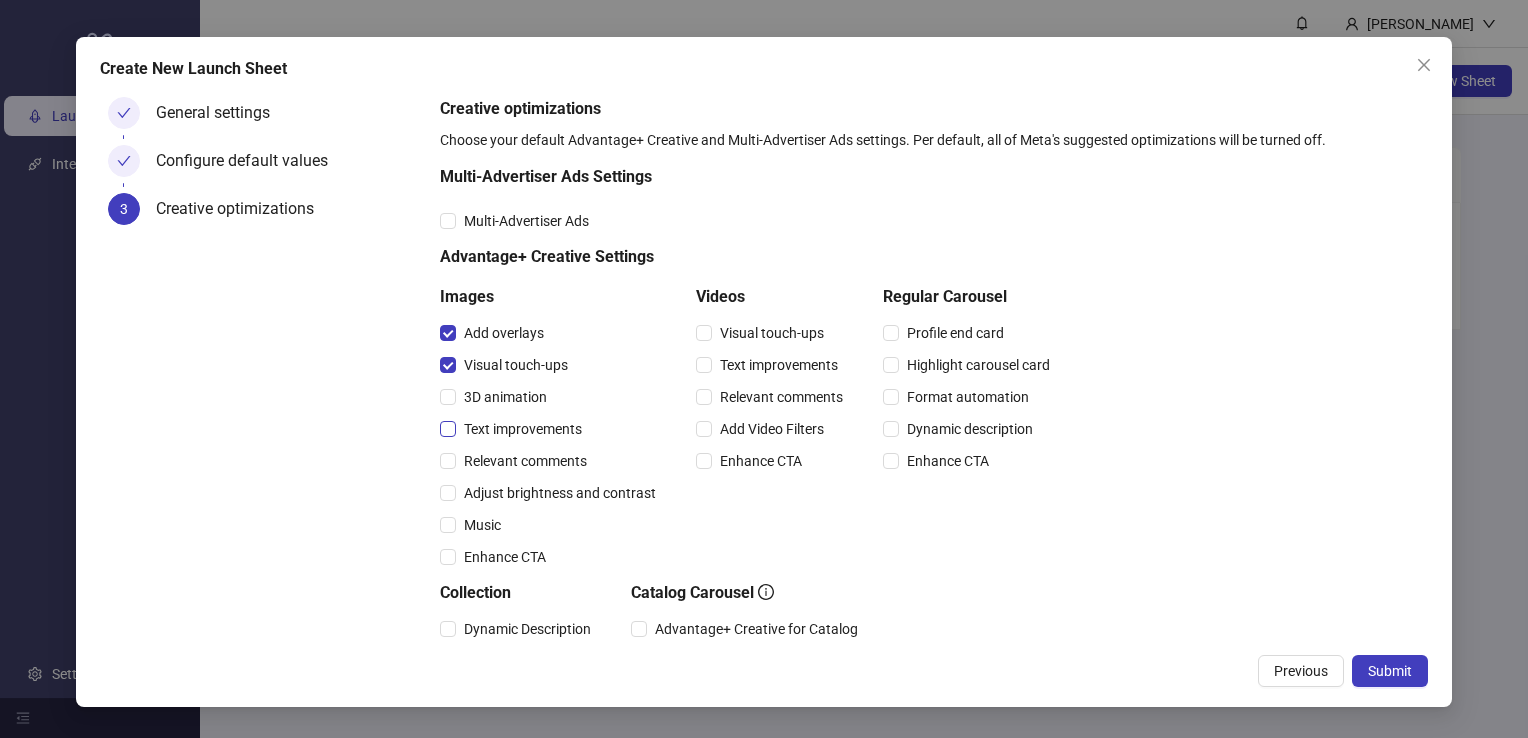 click on "Text improvements" at bounding box center (523, 429) 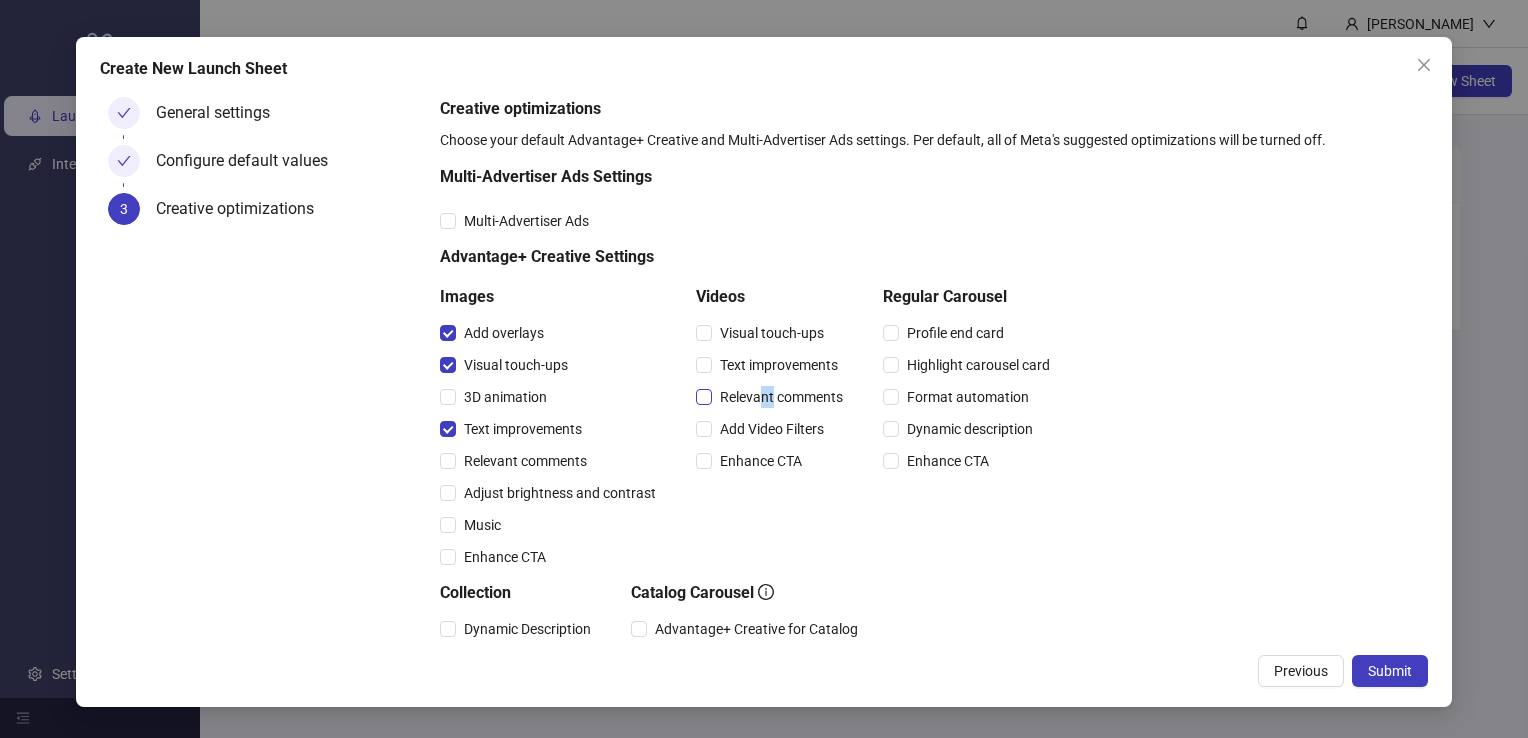 click on "Relevant comments" at bounding box center (781, 397) 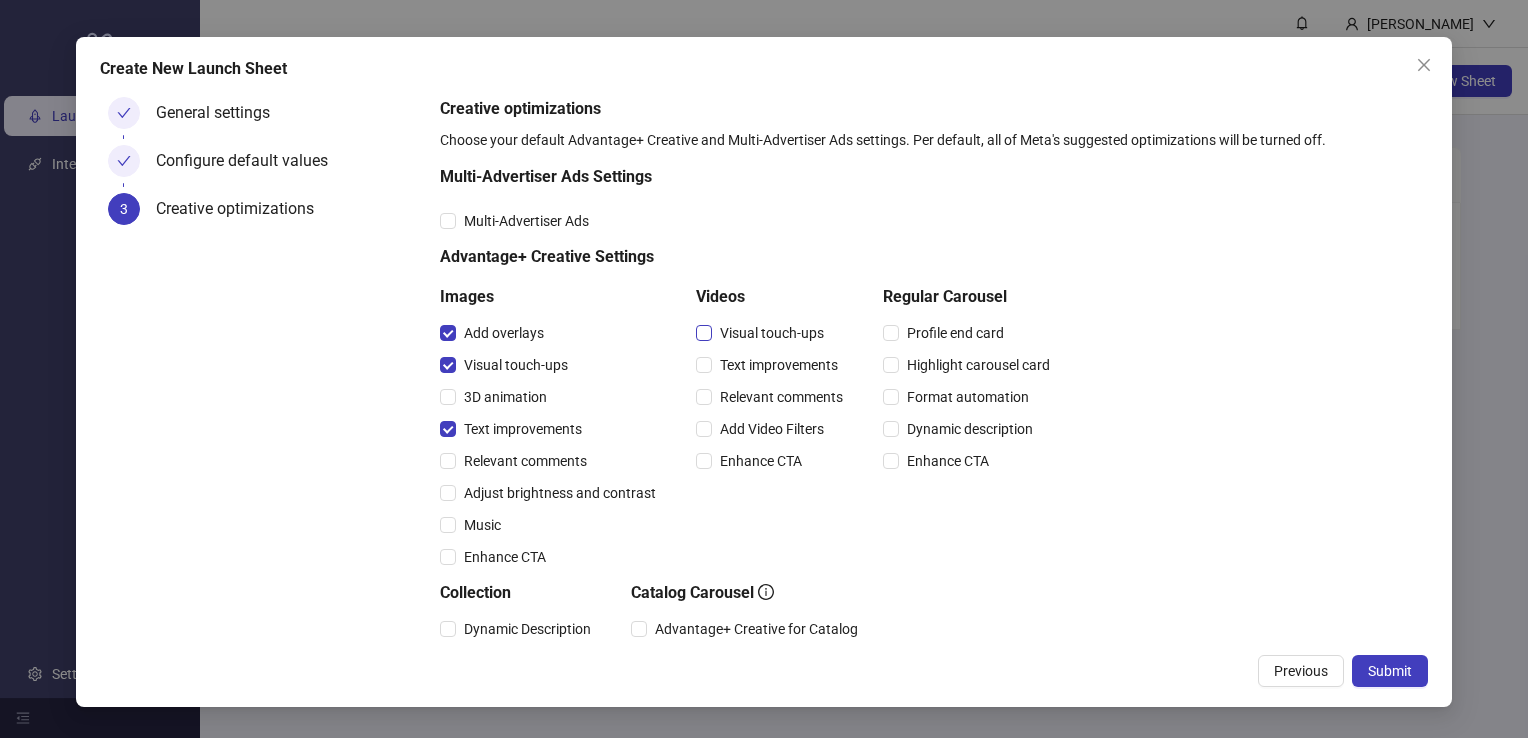 drag, startPoint x: 770, startPoint y: 401, endPoint x: 734, endPoint y: 331, distance: 78.714676 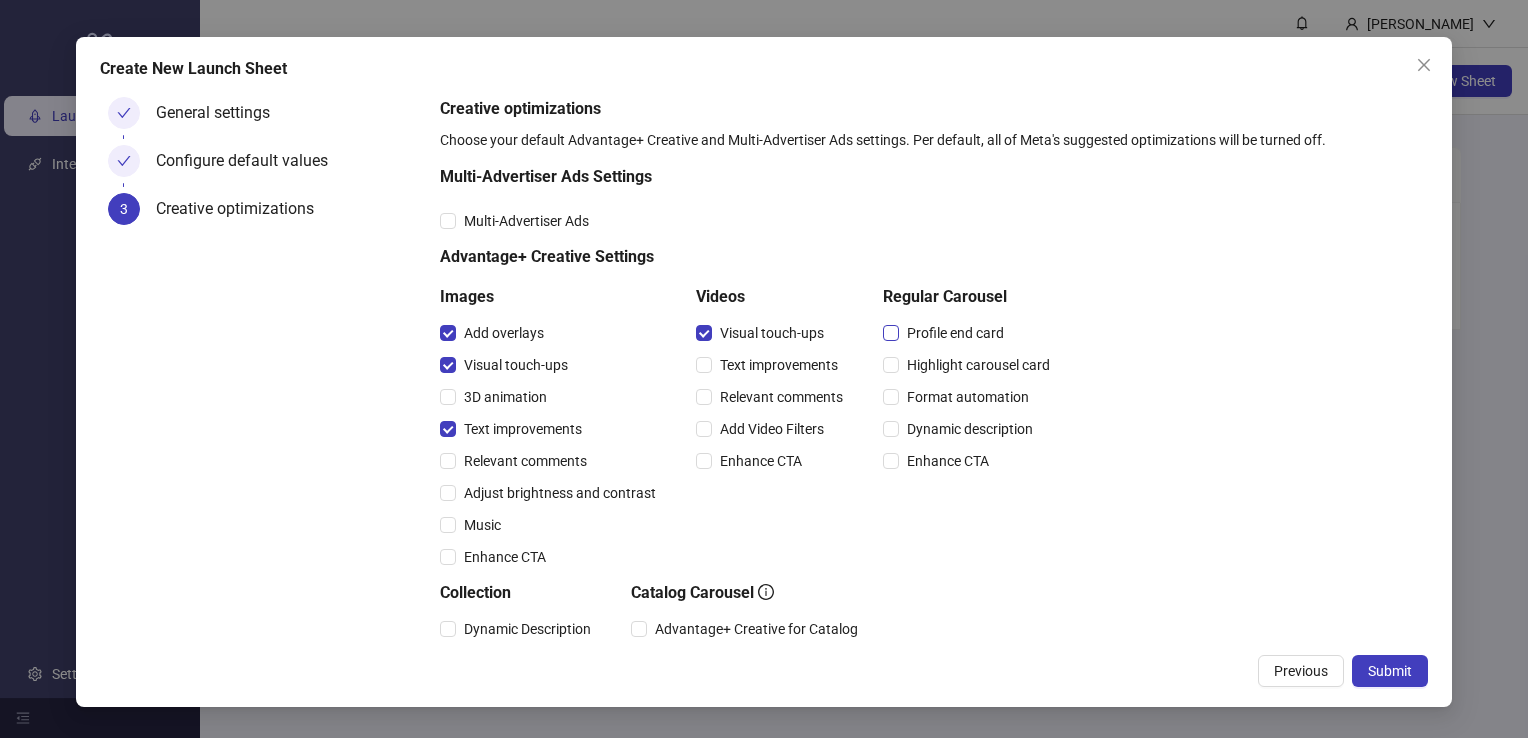 click on "Profile end card" at bounding box center (955, 333) 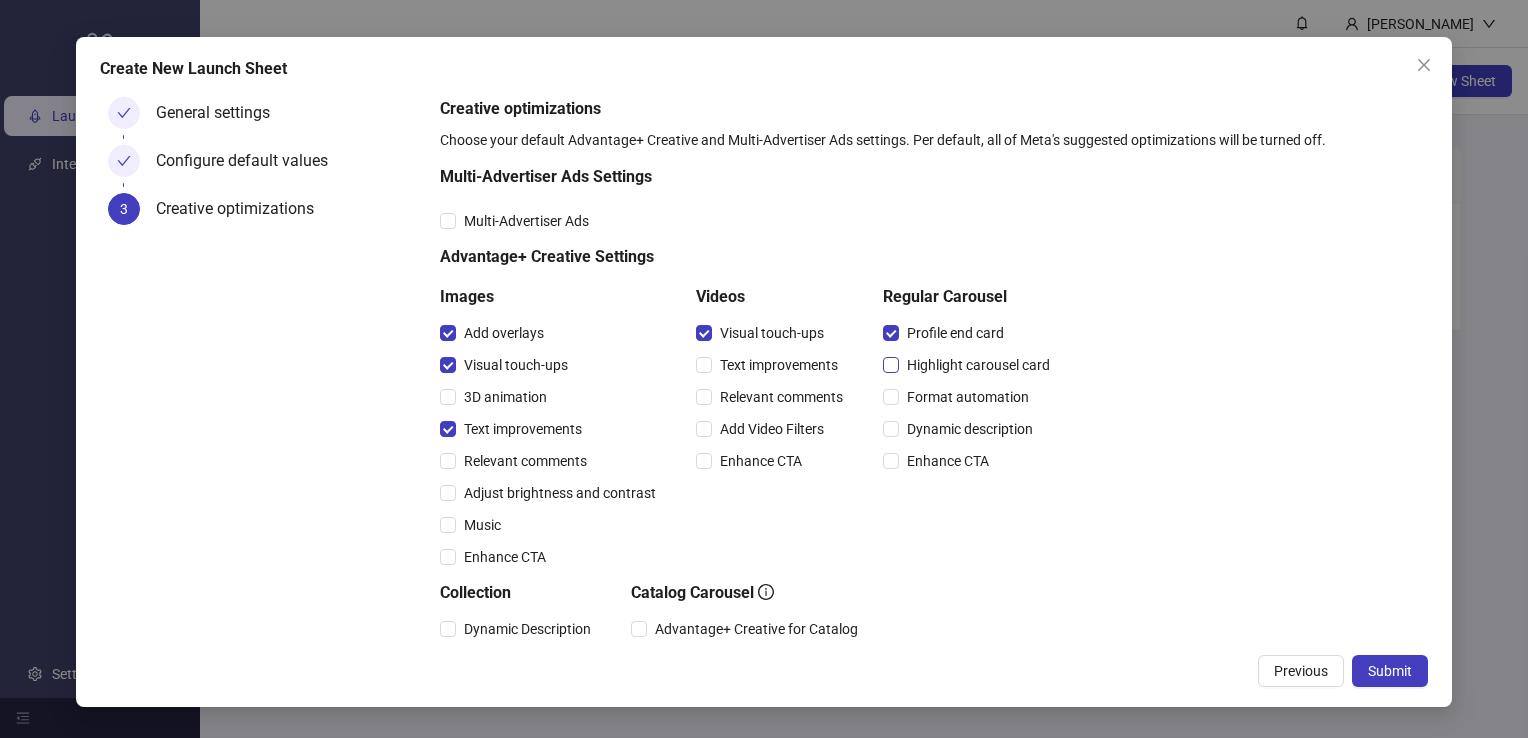 click on "Highlight carousel card" at bounding box center [978, 365] 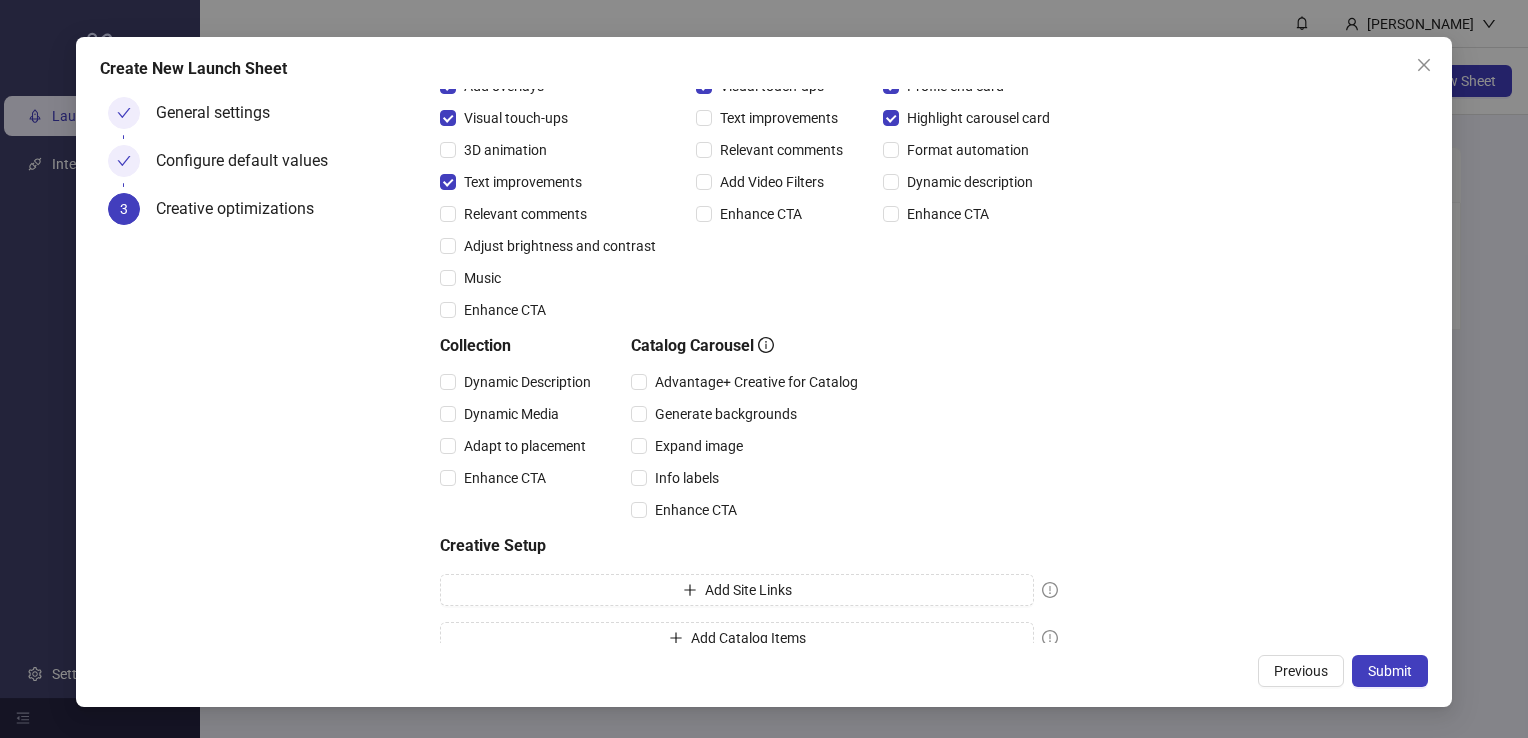 scroll, scrollTop: 273, scrollLeft: 0, axis: vertical 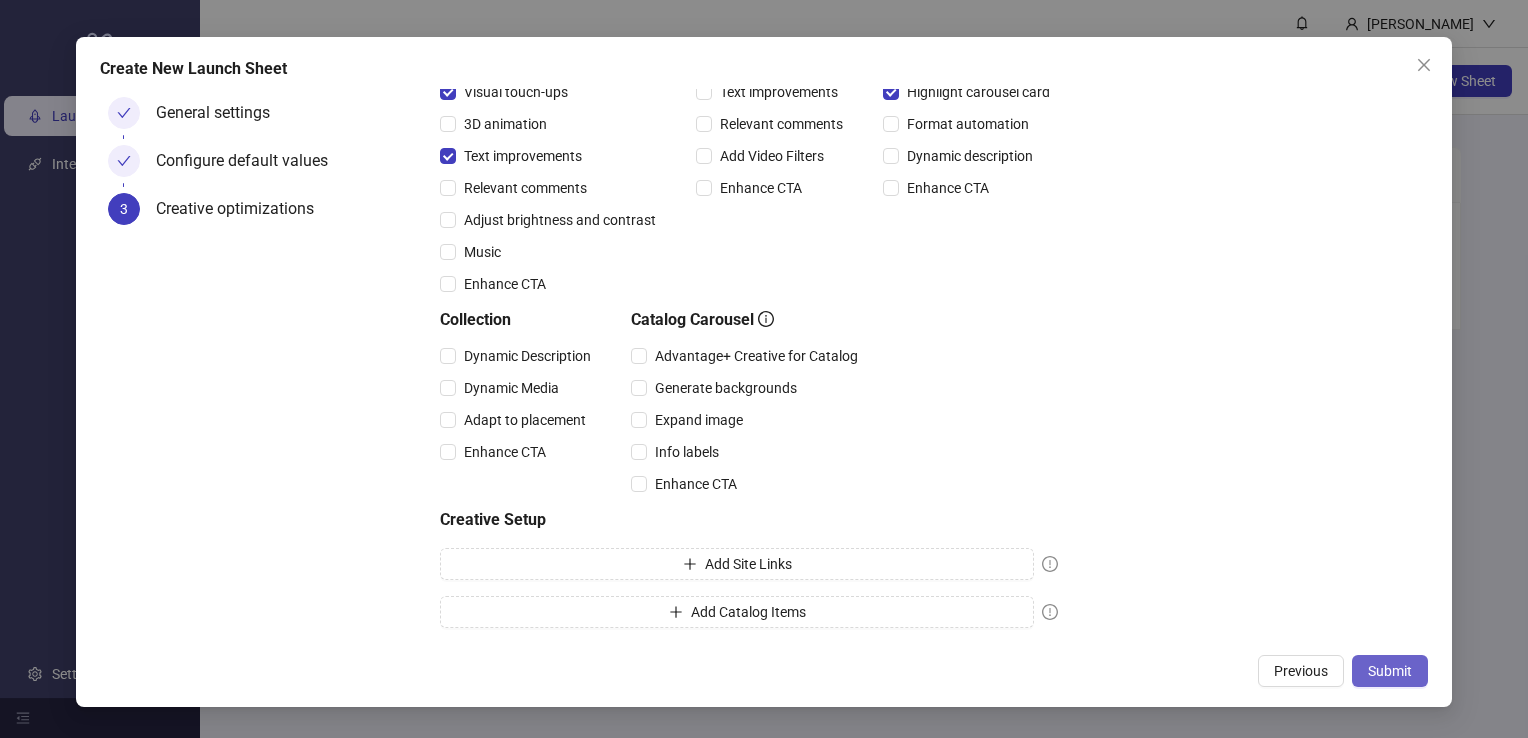 click on "Submit" at bounding box center (1390, 671) 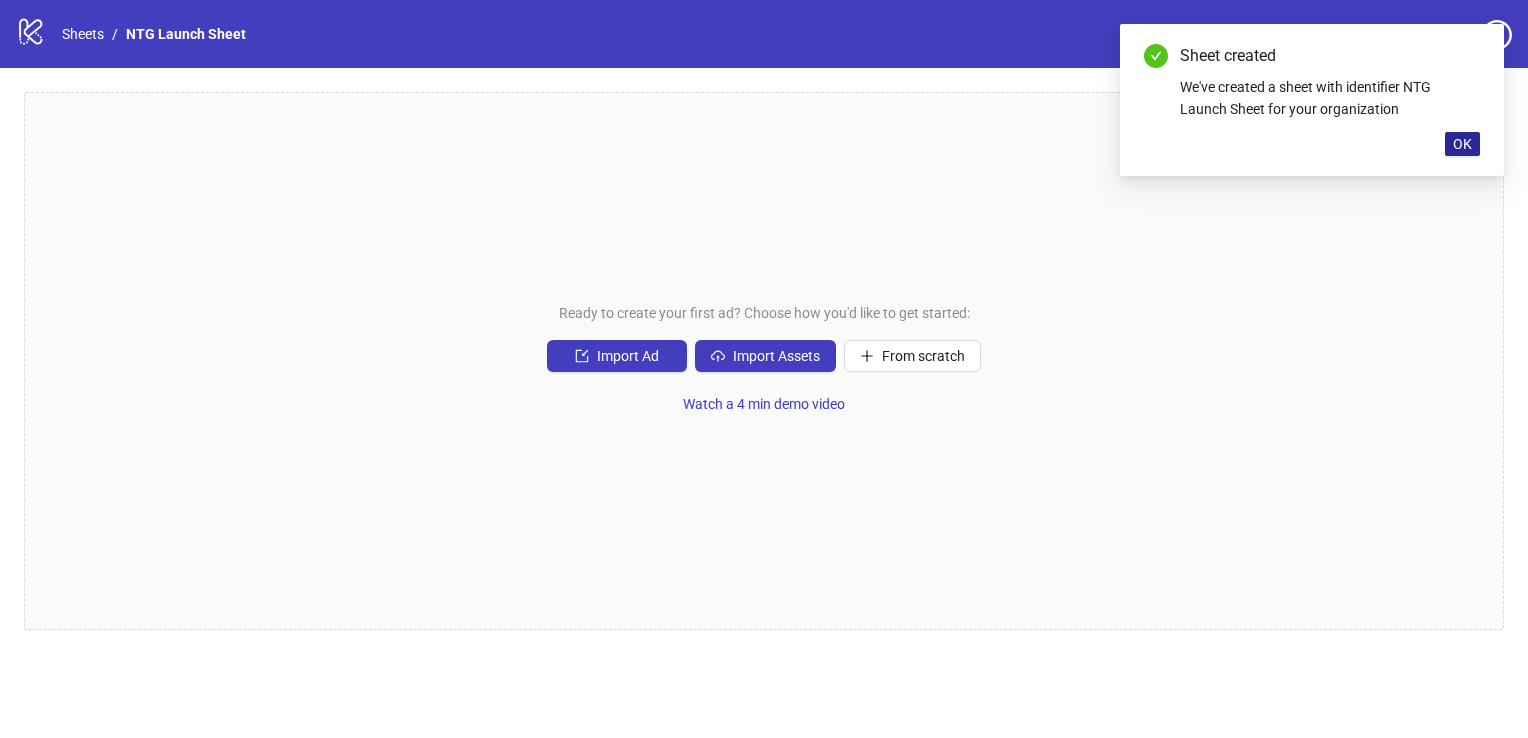 click on "OK" at bounding box center [1462, 144] 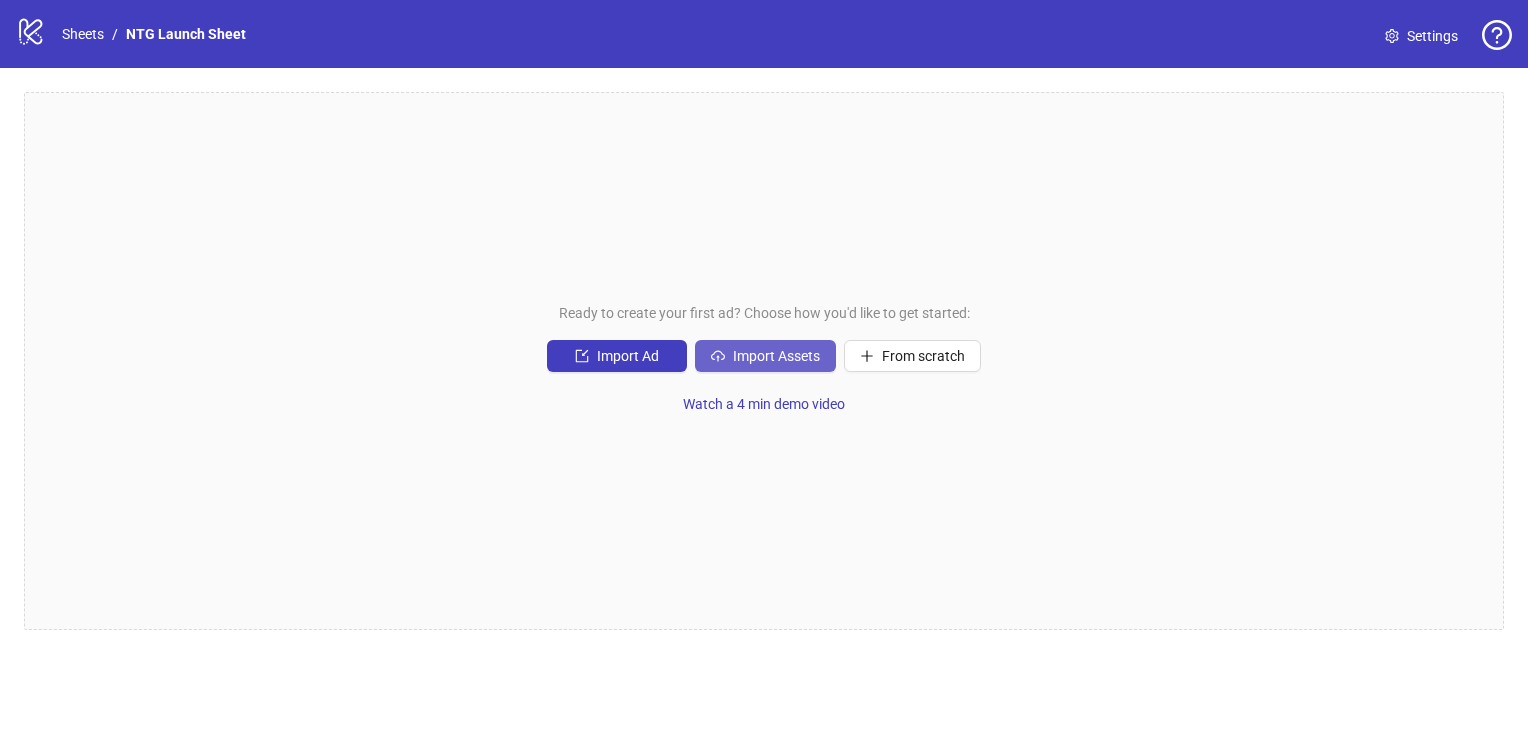 click on "Import Assets" at bounding box center [776, 356] 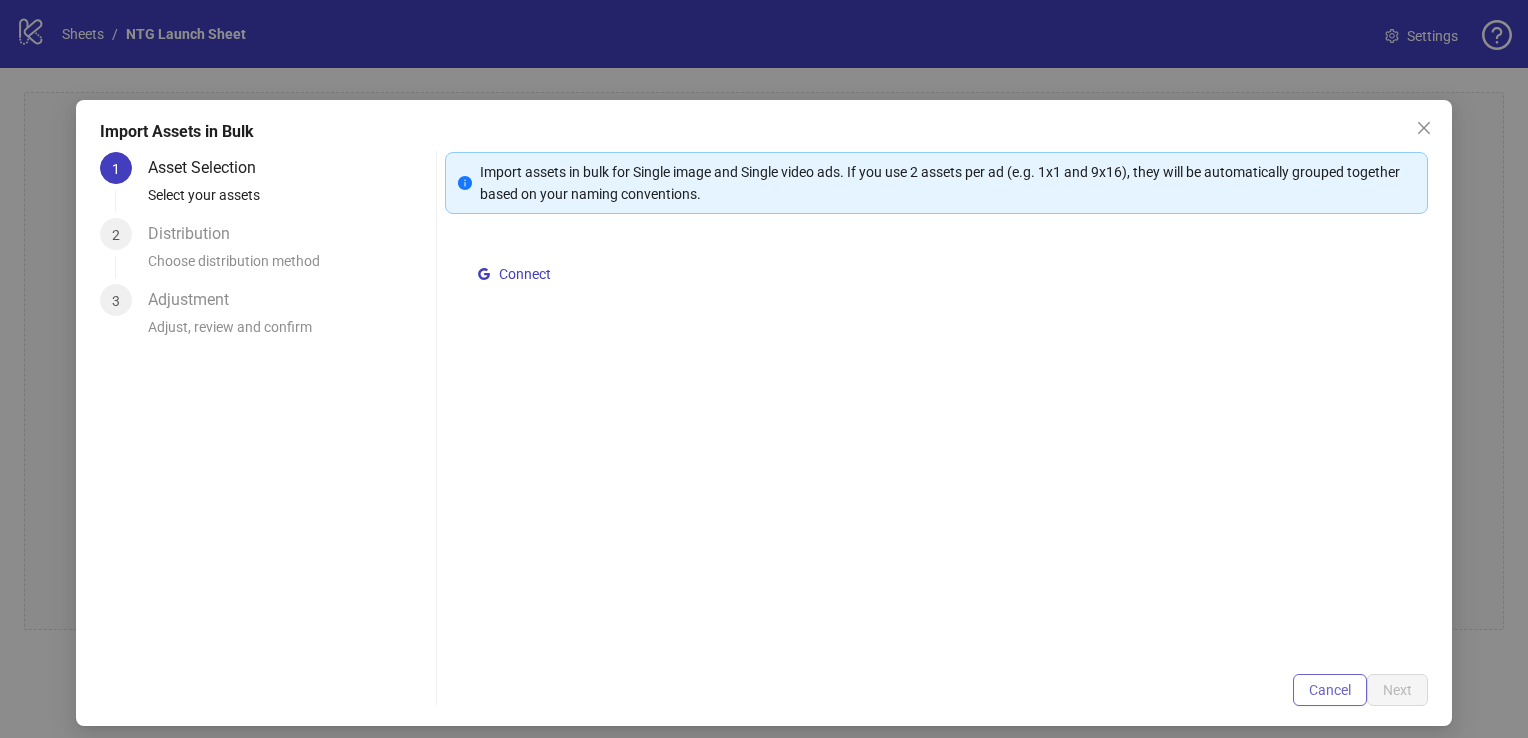 click on "Cancel" at bounding box center [1330, 690] 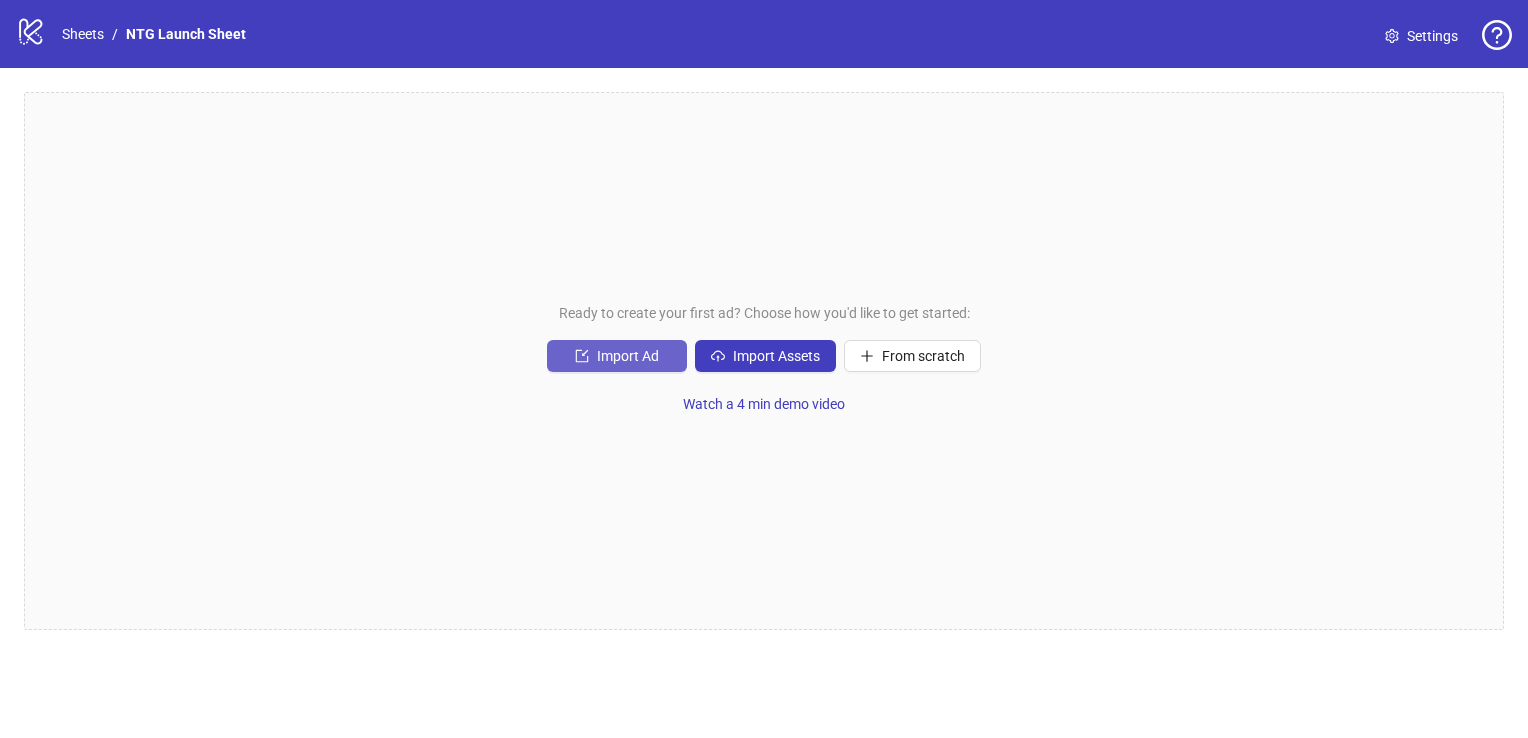 click on "Import Ad" at bounding box center (628, 356) 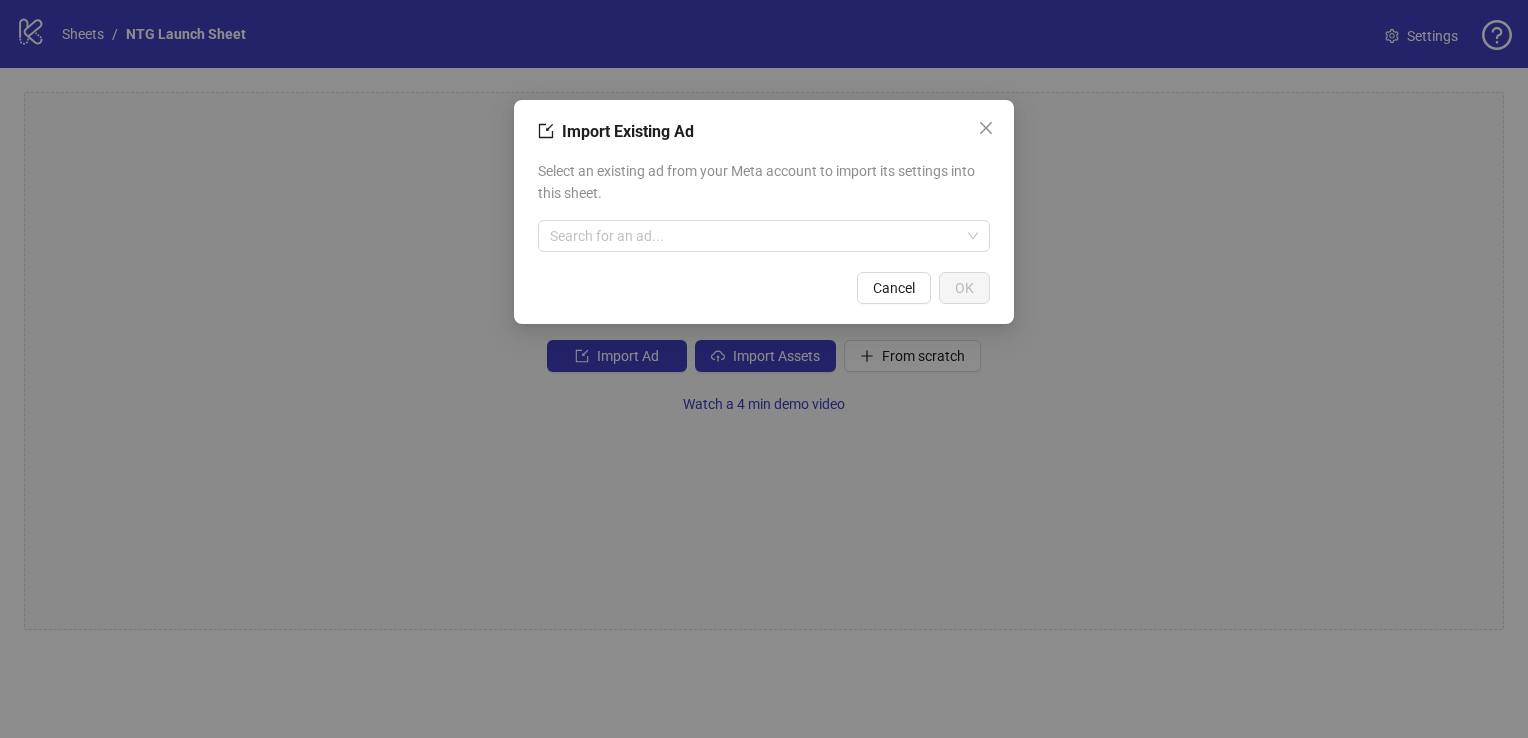 click on "Select an existing ad from your Meta account to import its settings into this sheet. Search for an ad..." at bounding box center (764, 206) 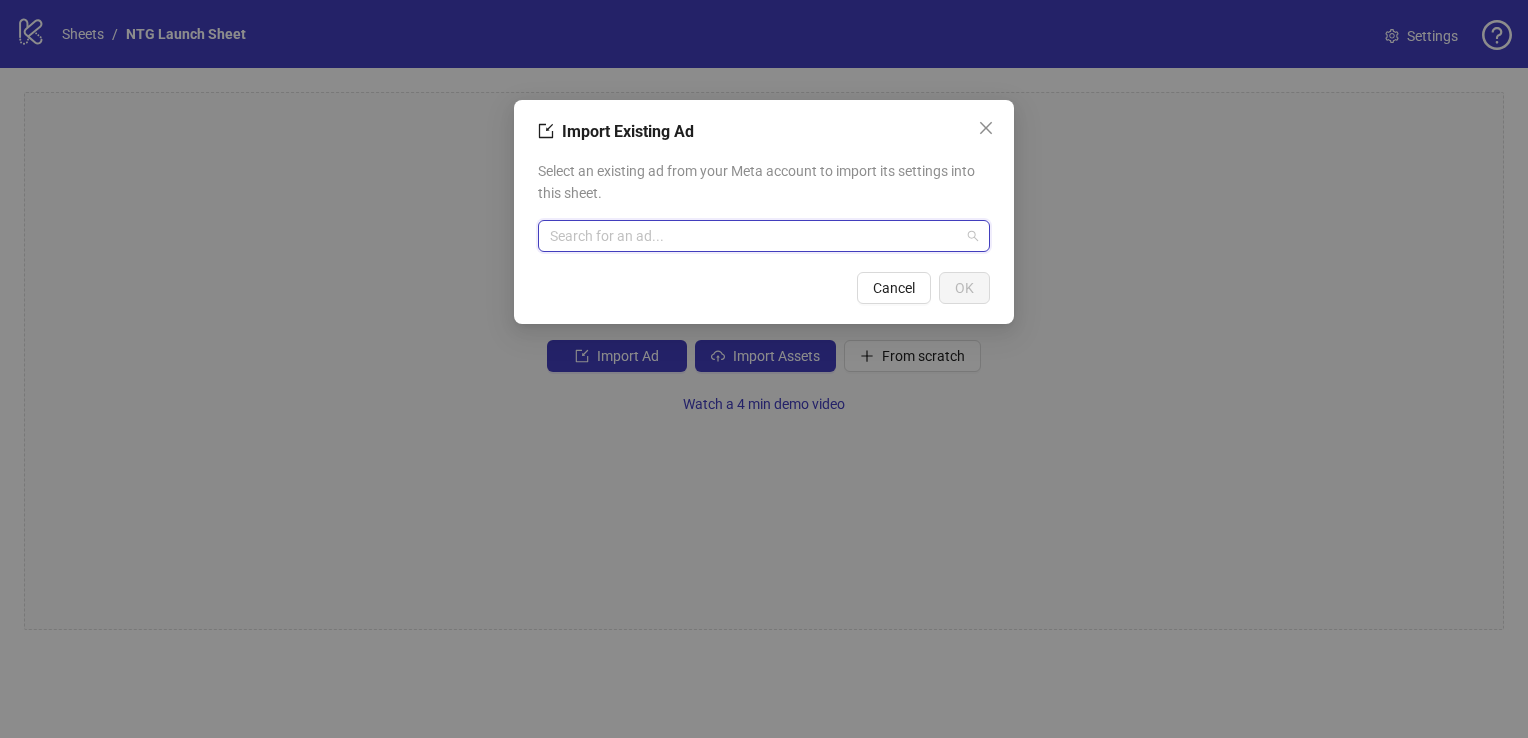 click at bounding box center (755, 236) 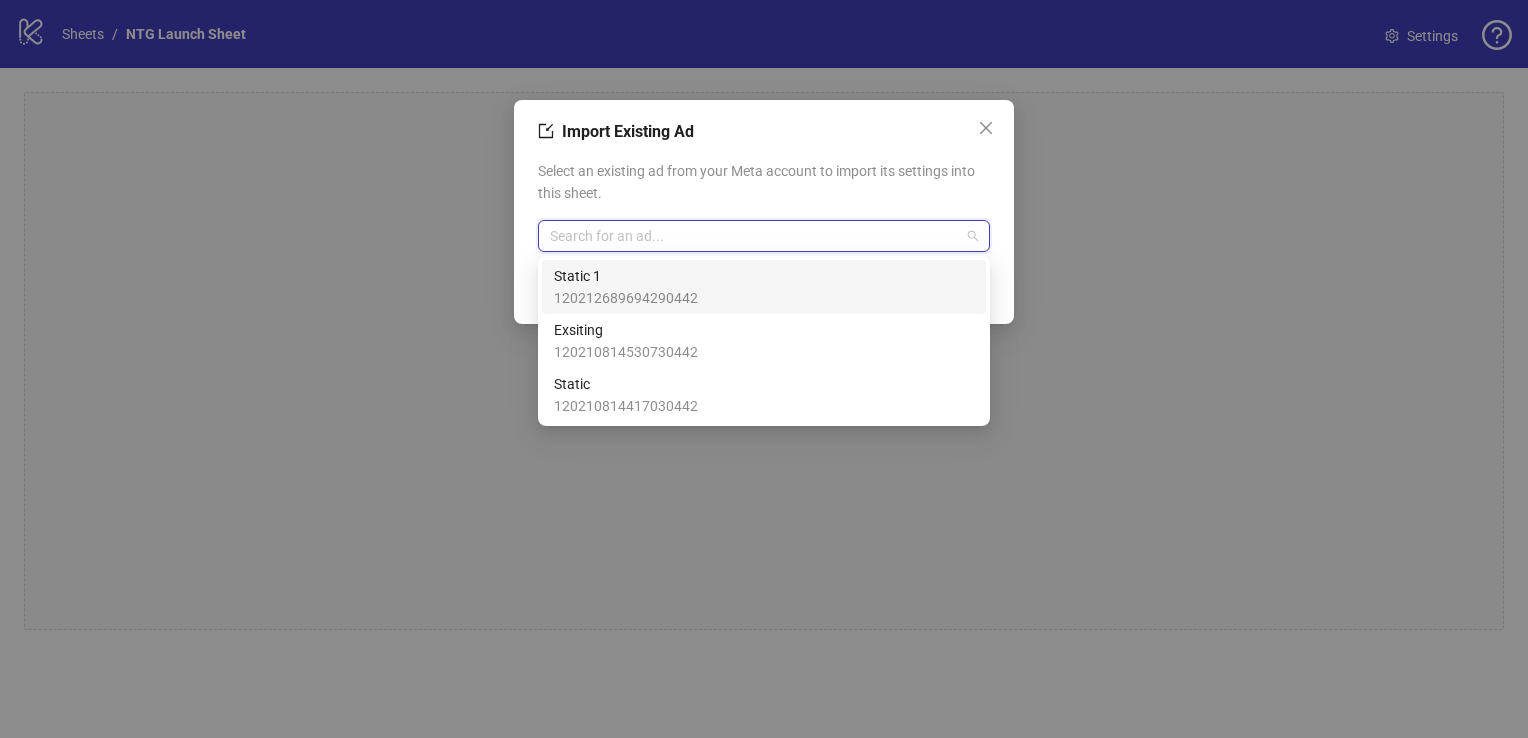 click on "Static 1" at bounding box center (626, 276) 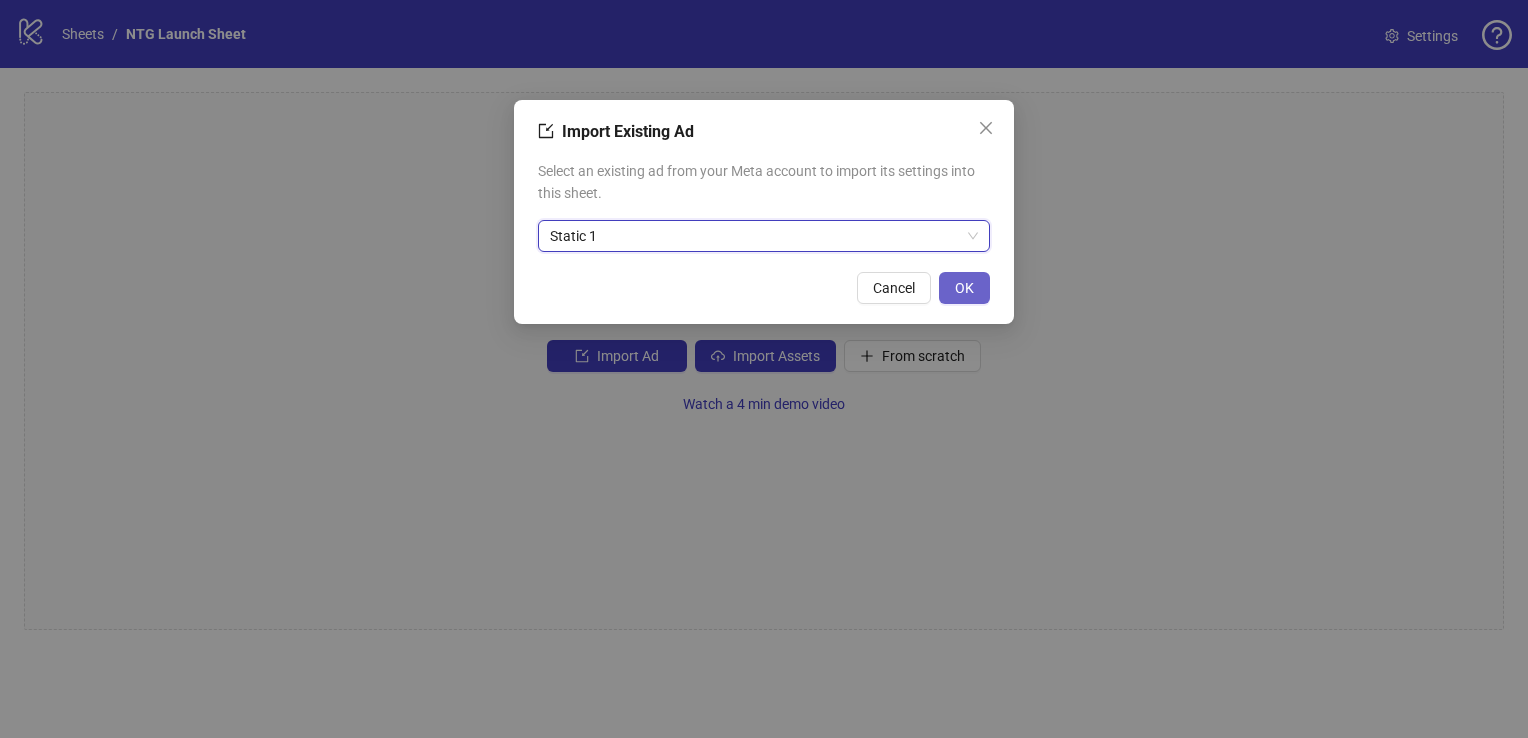 click on "OK" at bounding box center [964, 288] 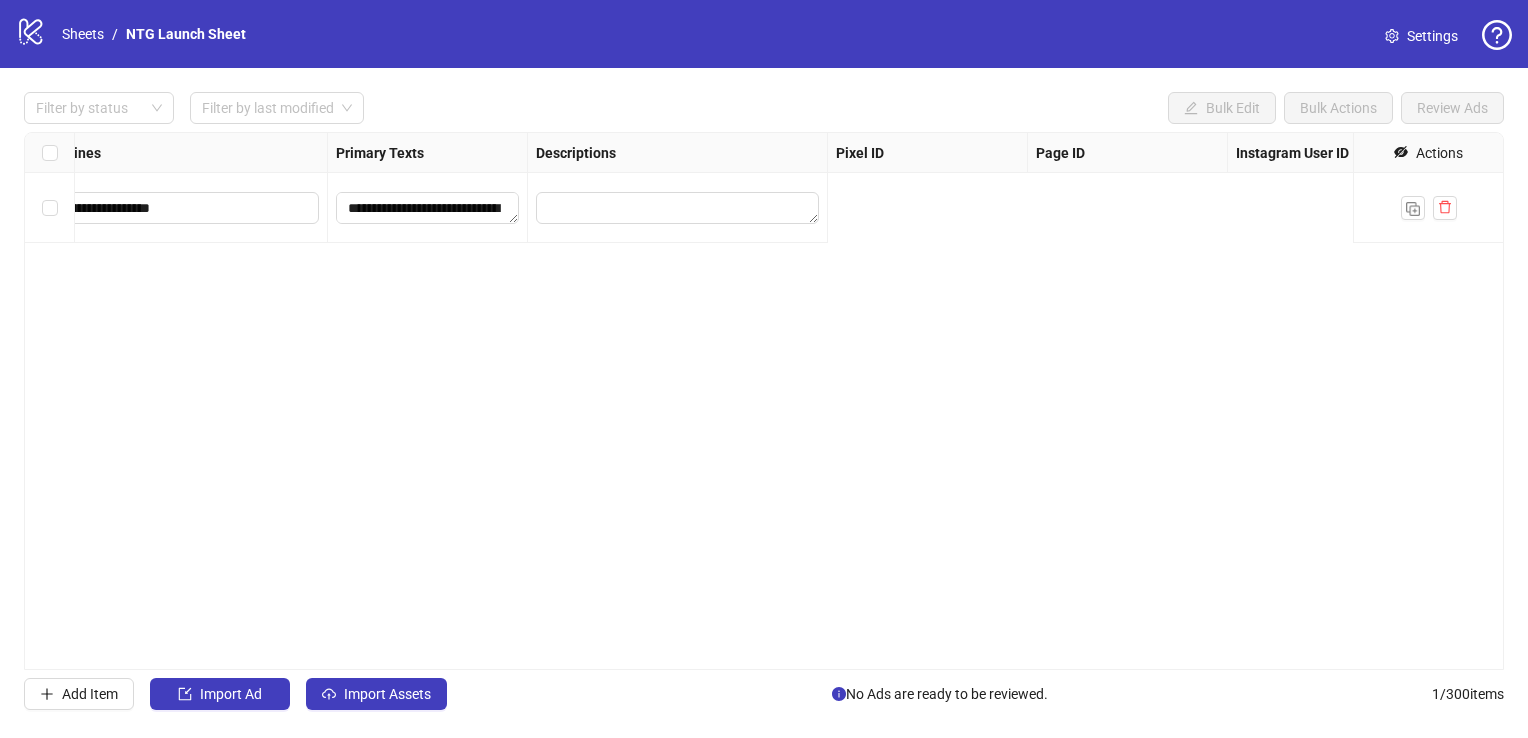 scroll, scrollTop: 0, scrollLeft: 0, axis: both 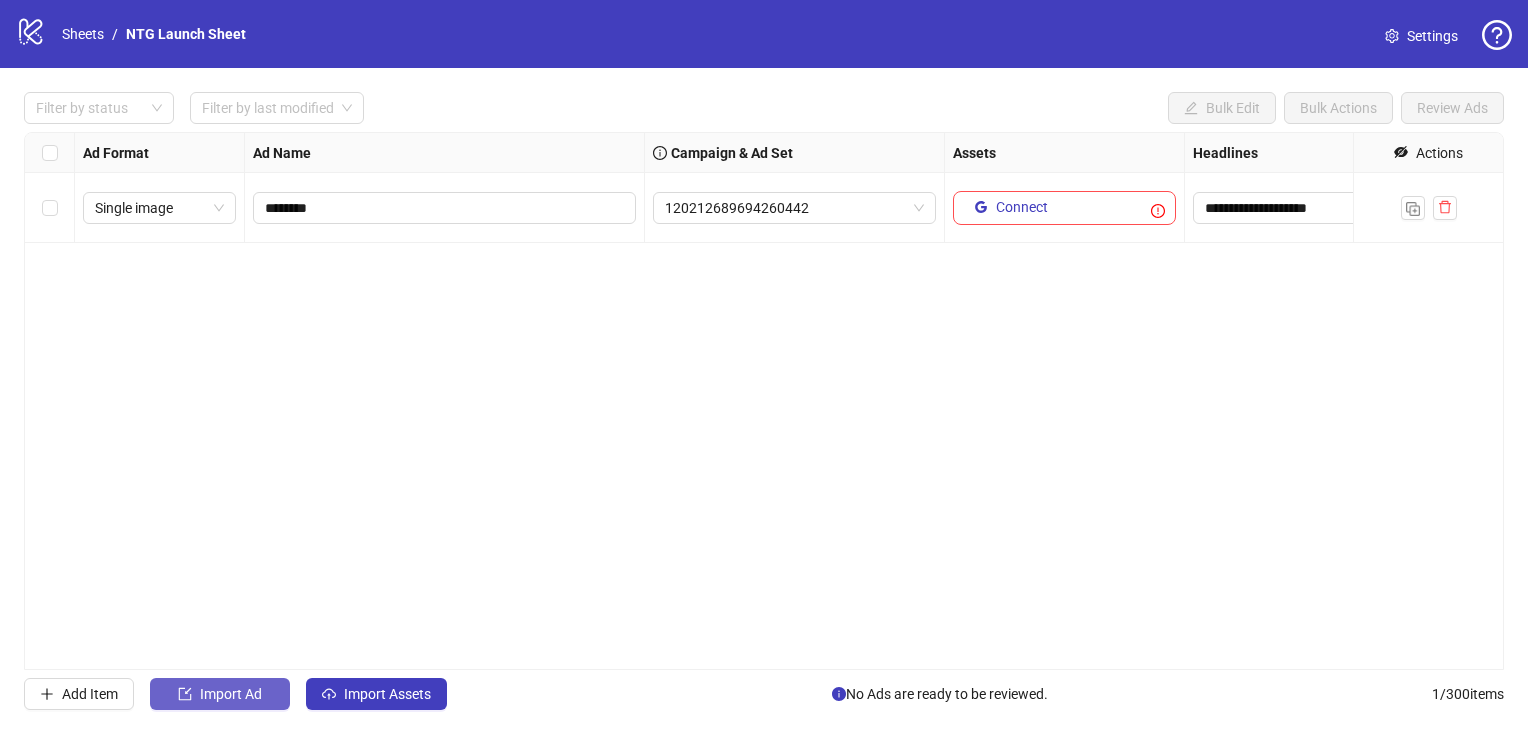 click on "Import Ad" at bounding box center (231, 694) 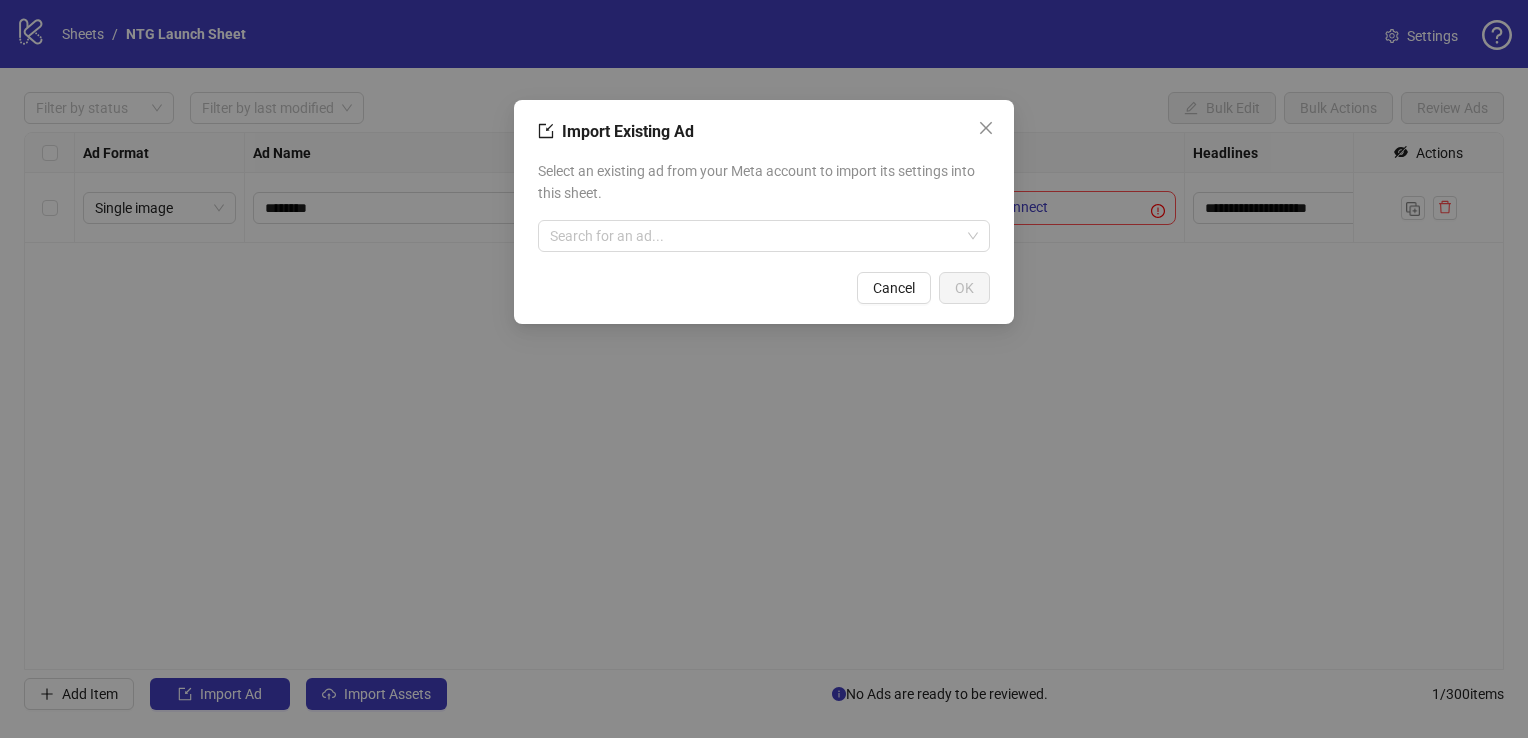 click on "Cancel" at bounding box center (894, 288) 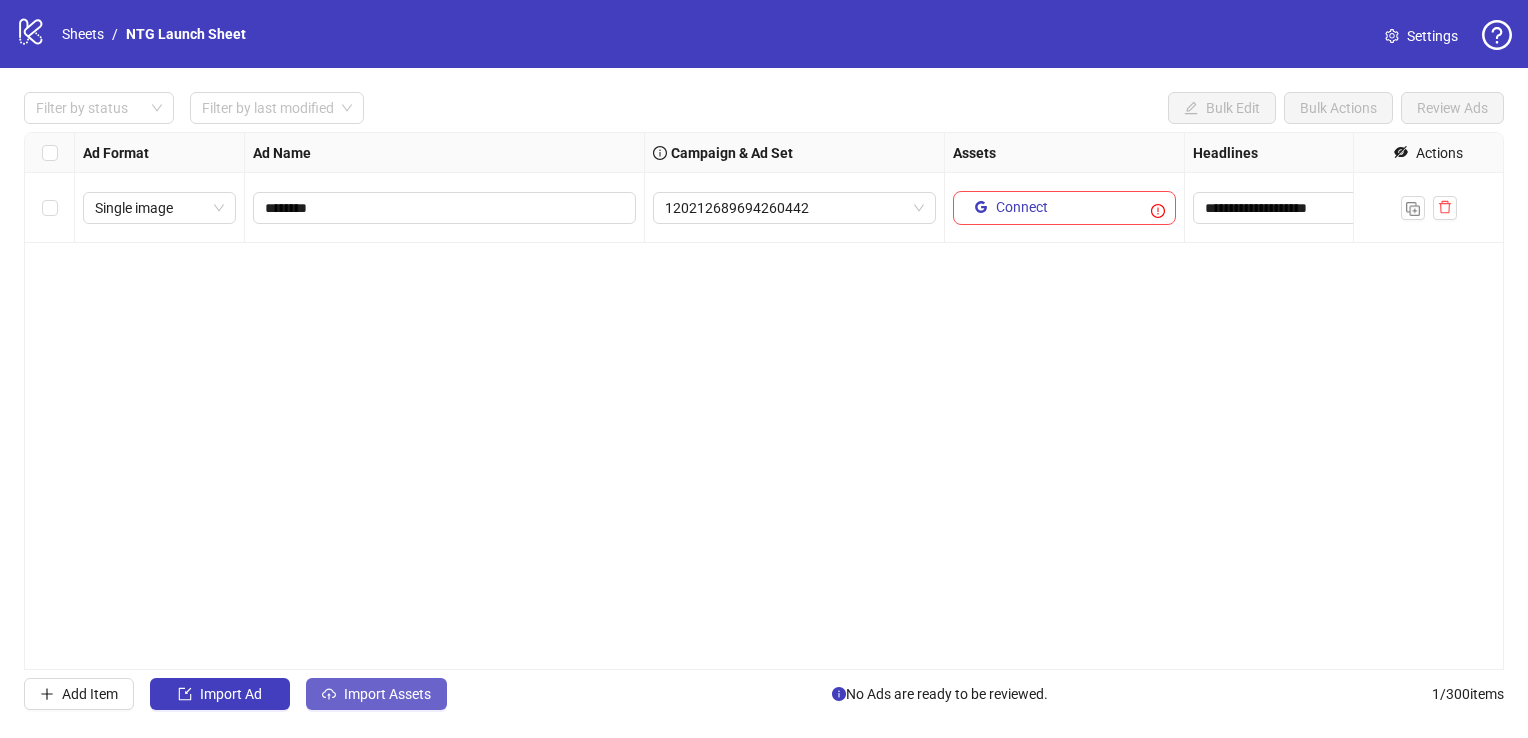 click on "Import Assets" at bounding box center [376, 694] 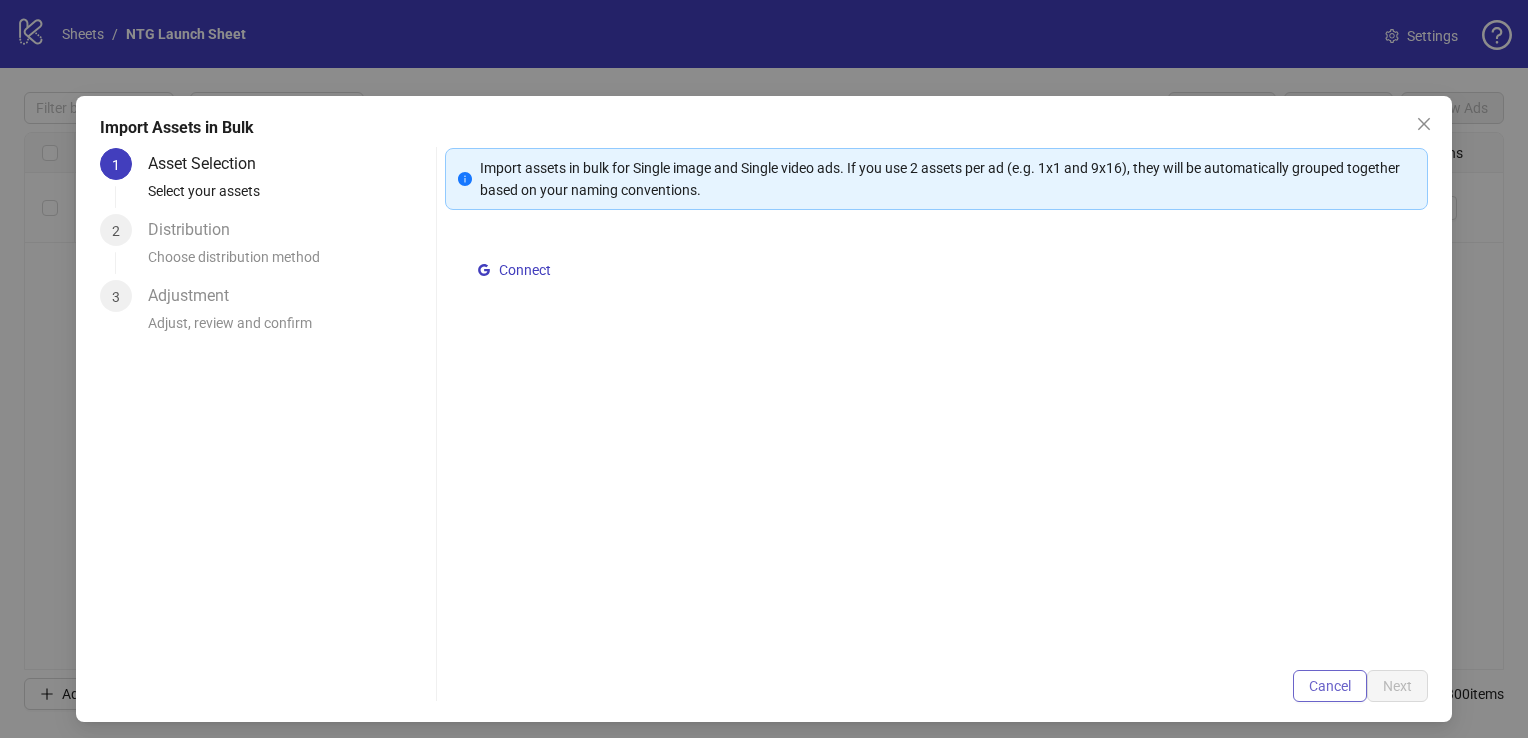 scroll, scrollTop: 12, scrollLeft: 0, axis: vertical 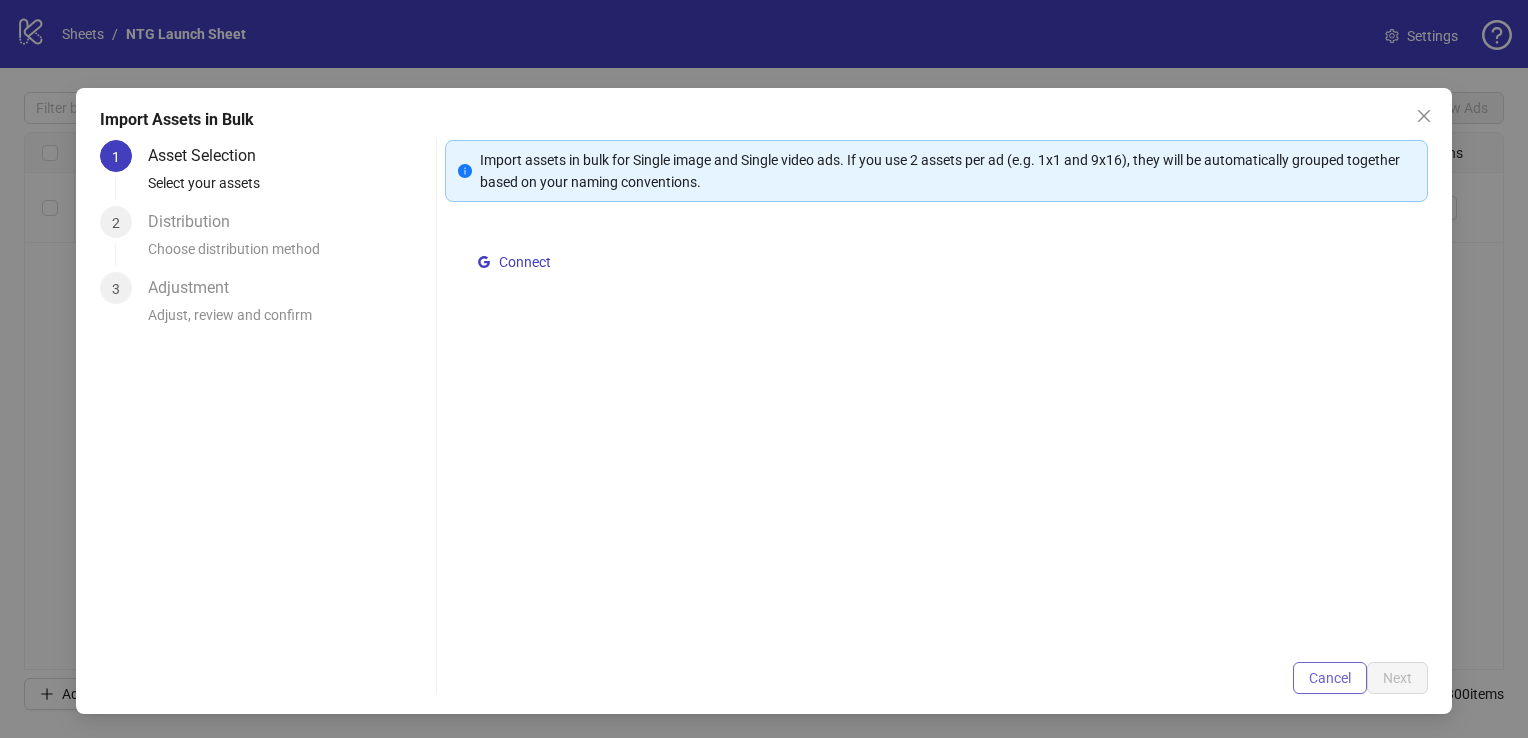click on "Cancel" at bounding box center [1330, 678] 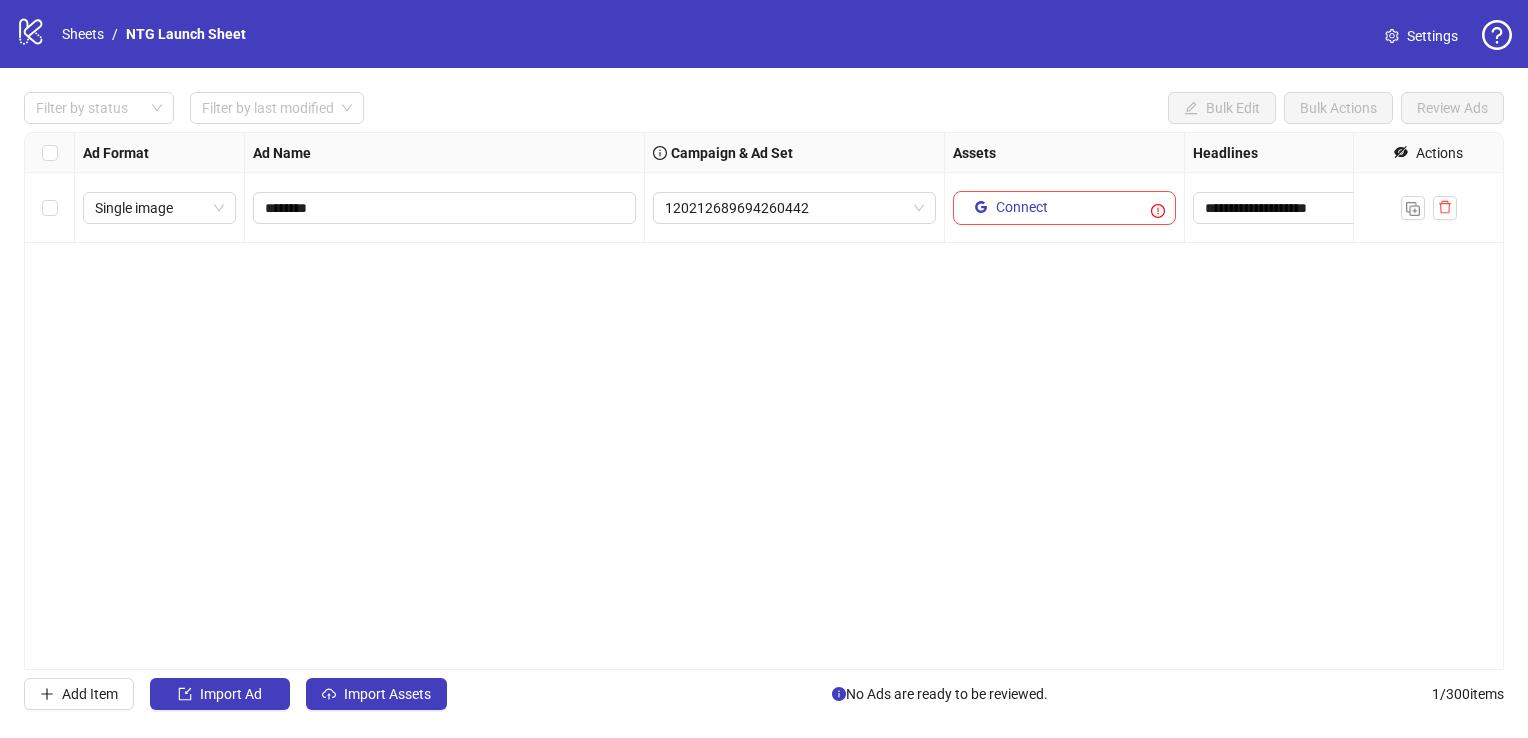 scroll, scrollTop: 0, scrollLeft: 0, axis: both 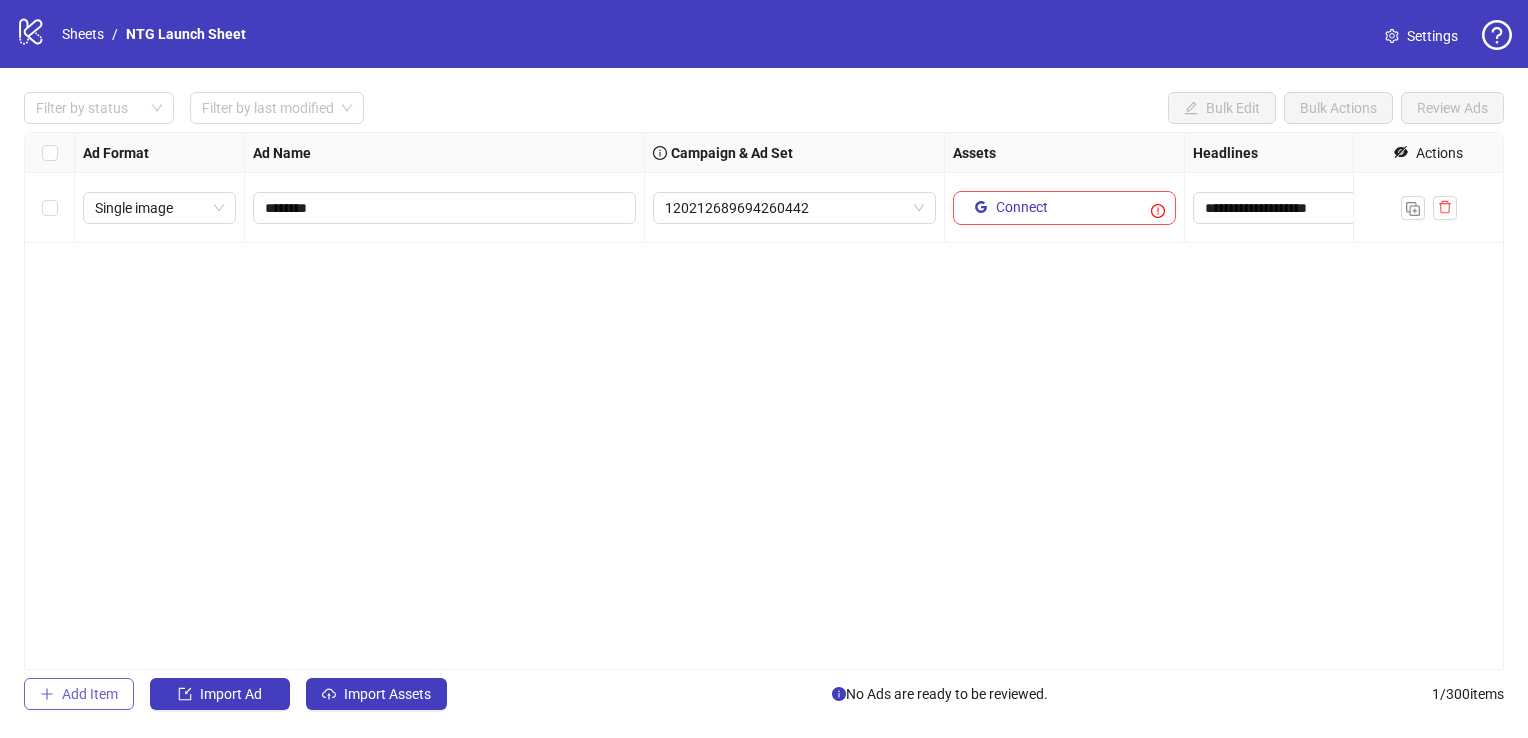 click on "Add Item" at bounding box center [79, 694] 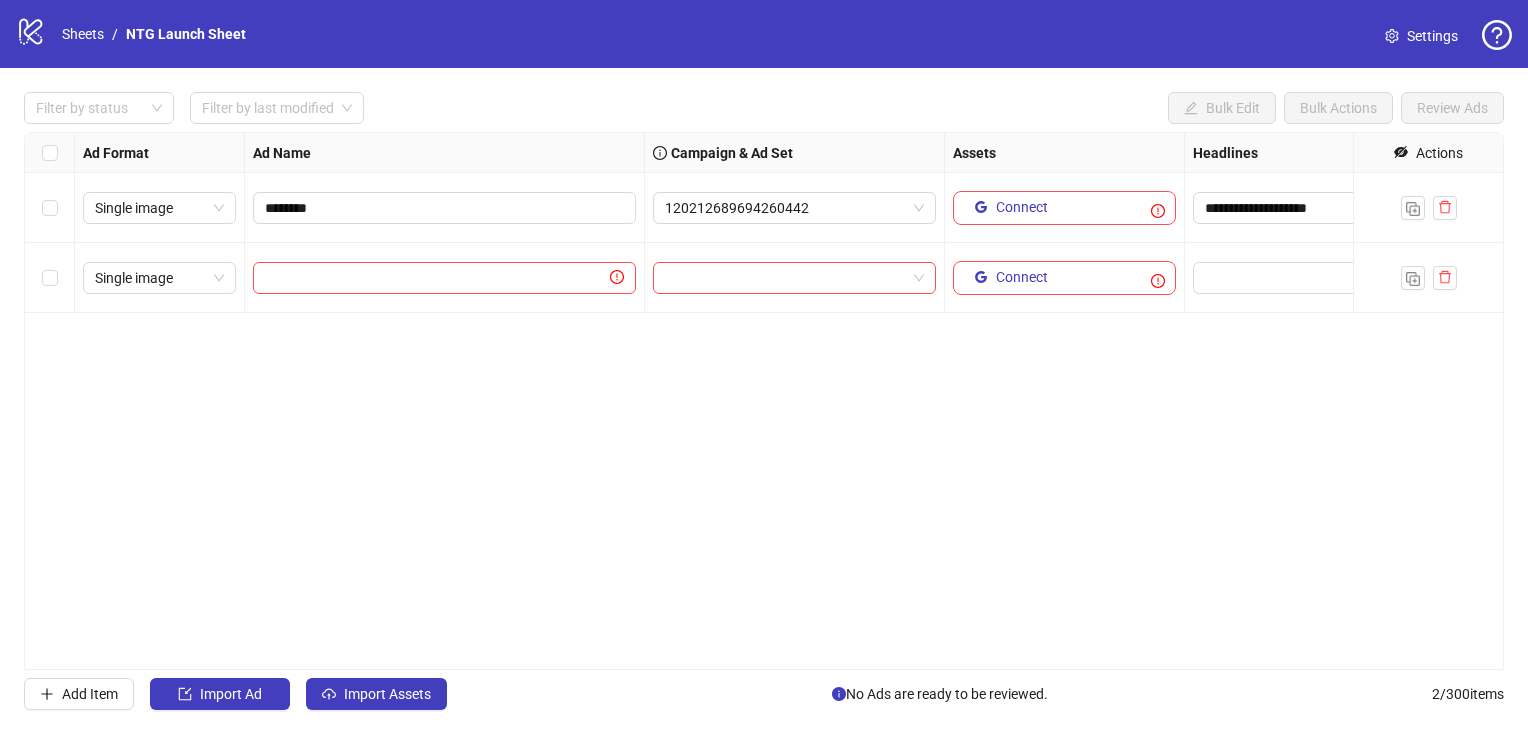 click on "logo/logo-mobile" 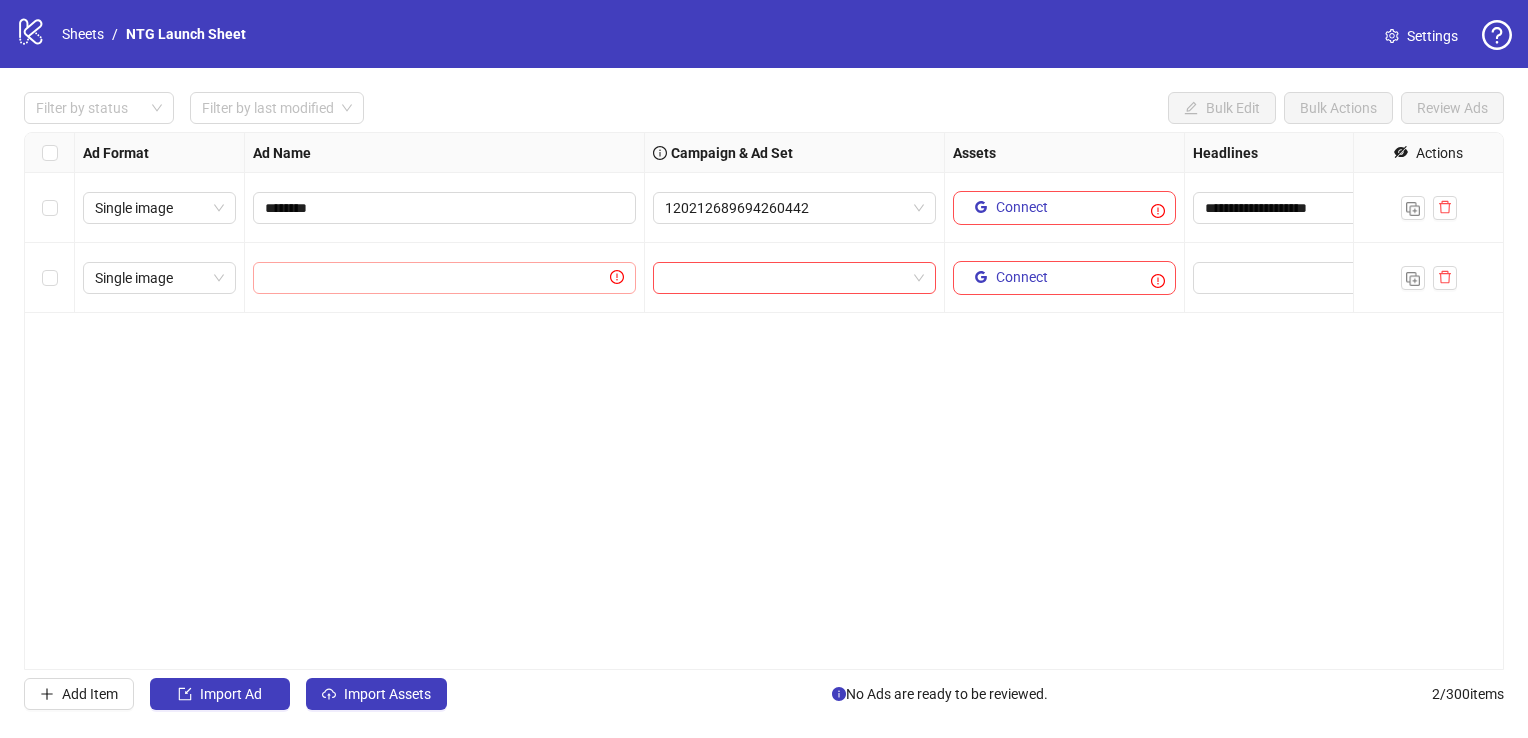 click at bounding box center [444, 278] 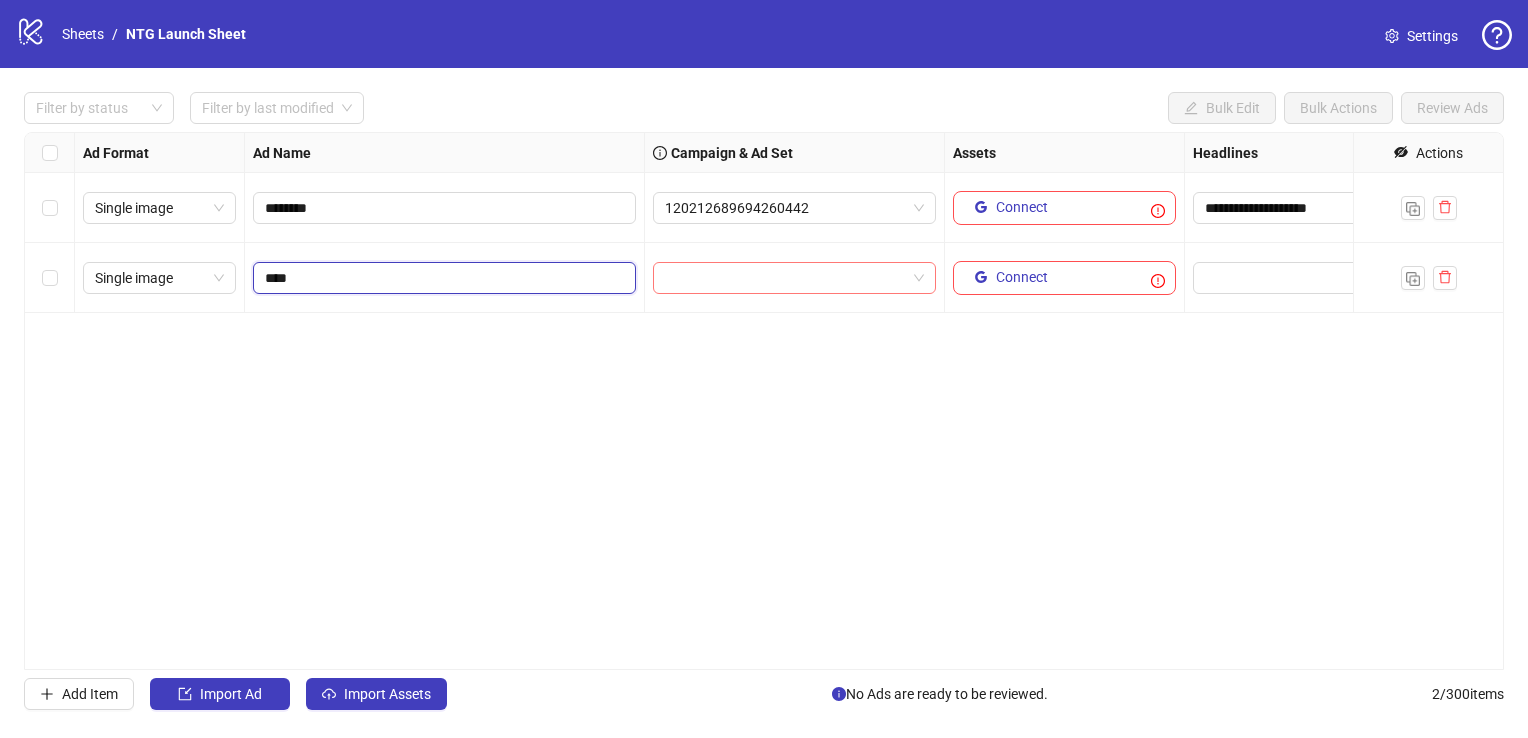 type on "*****" 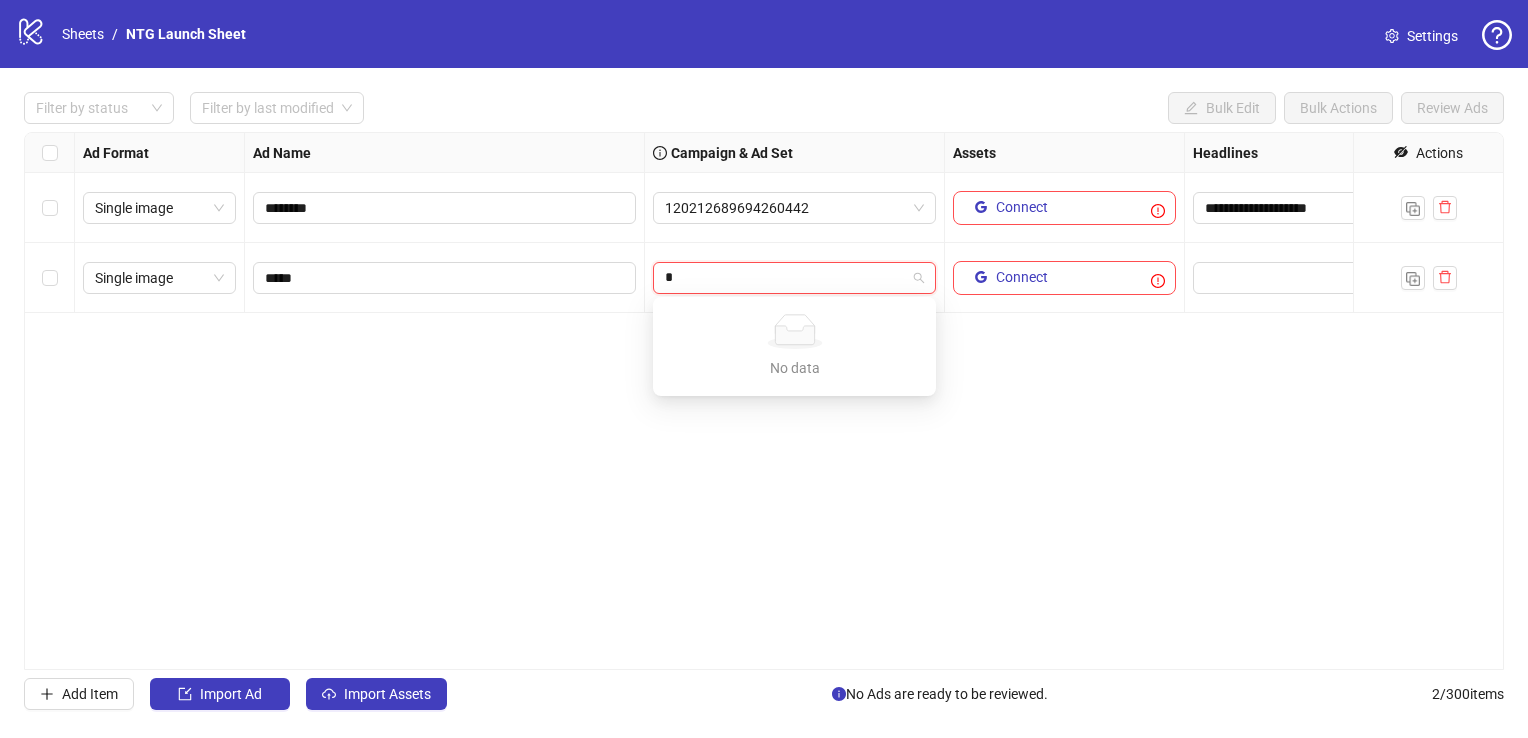 click on "*" at bounding box center [785, 278] 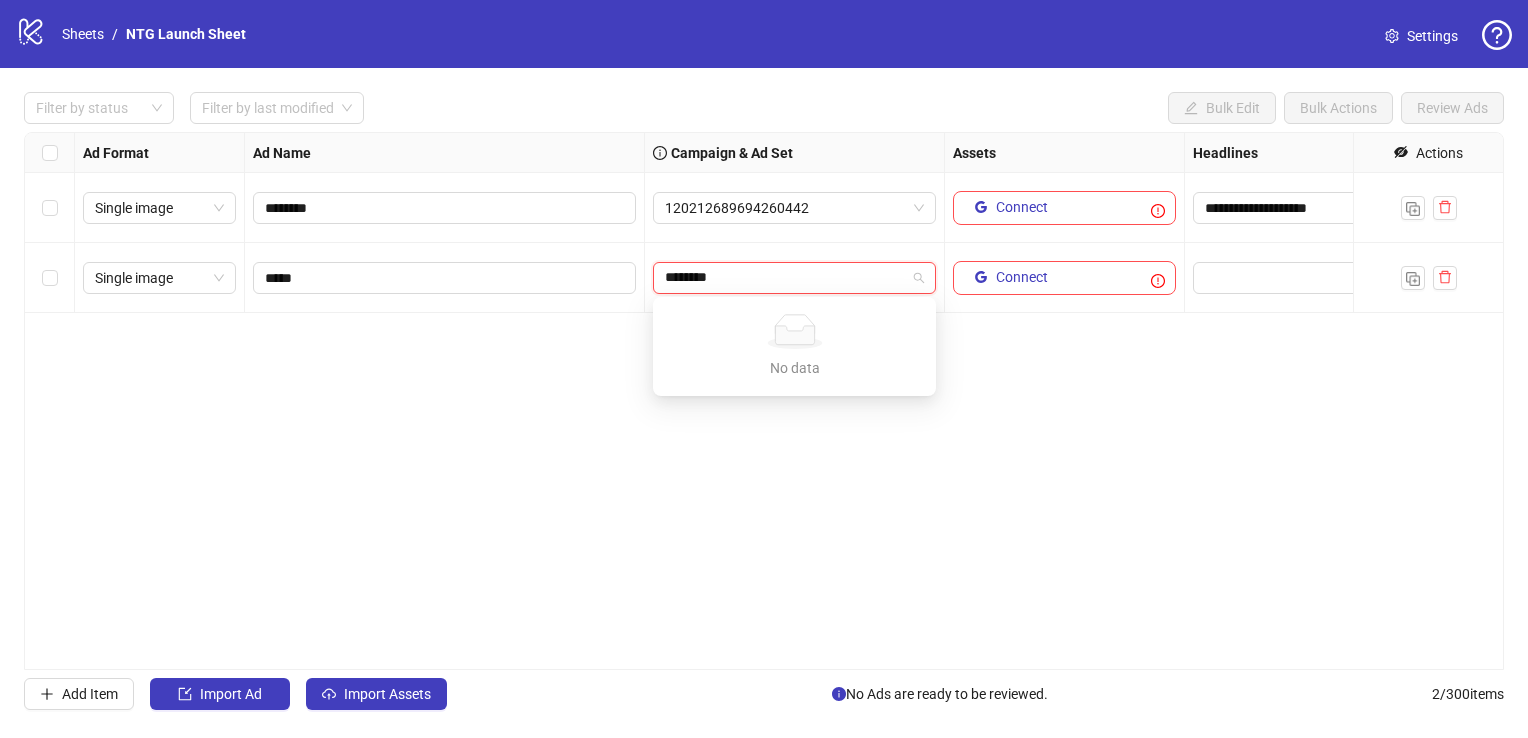 type on "*********" 